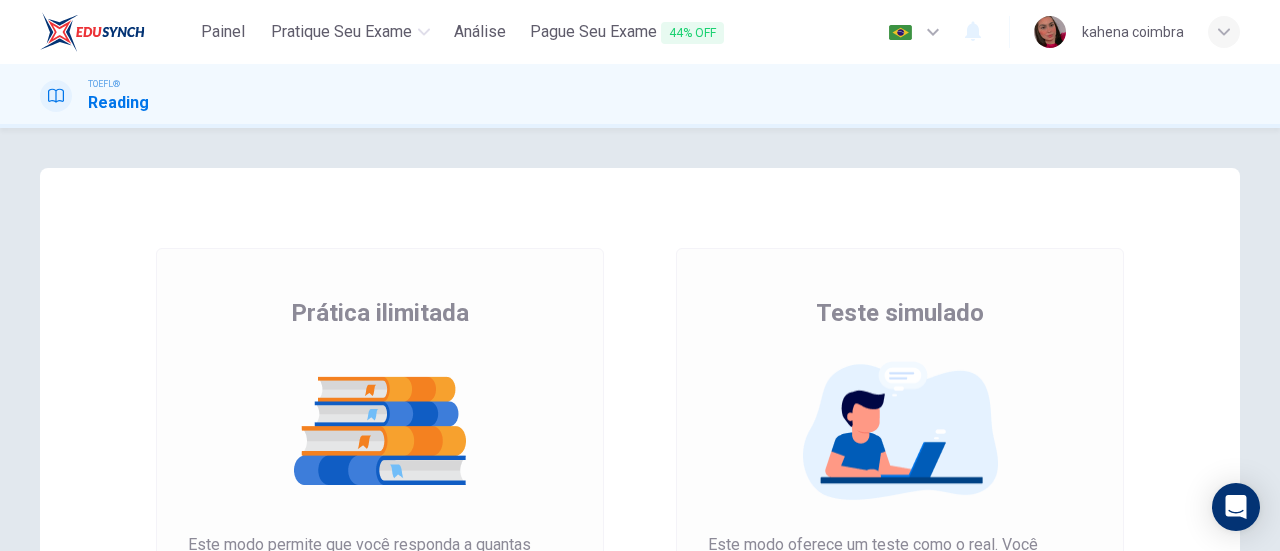 scroll, scrollTop: 0, scrollLeft: 0, axis: both 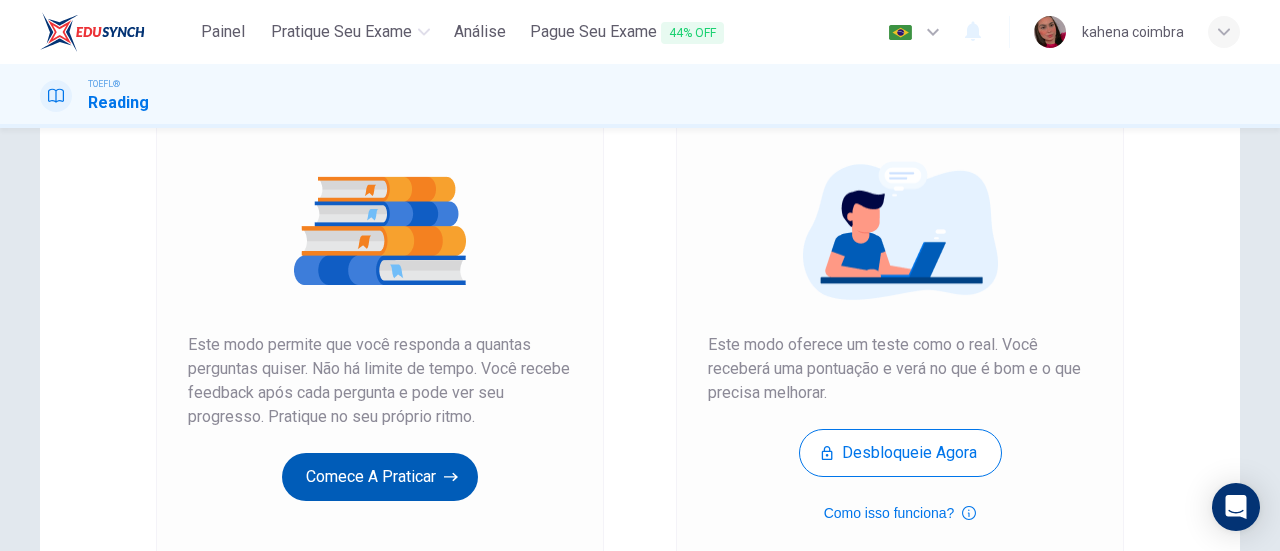 click on "Comece a praticar" at bounding box center [380, 477] 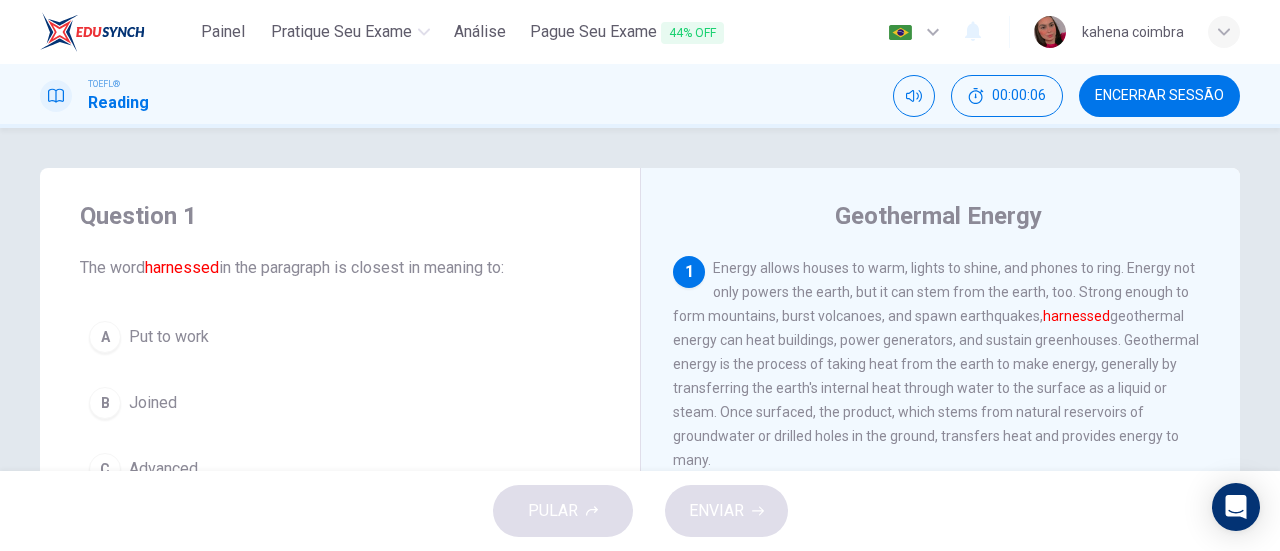 scroll, scrollTop: 100, scrollLeft: 0, axis: vertical 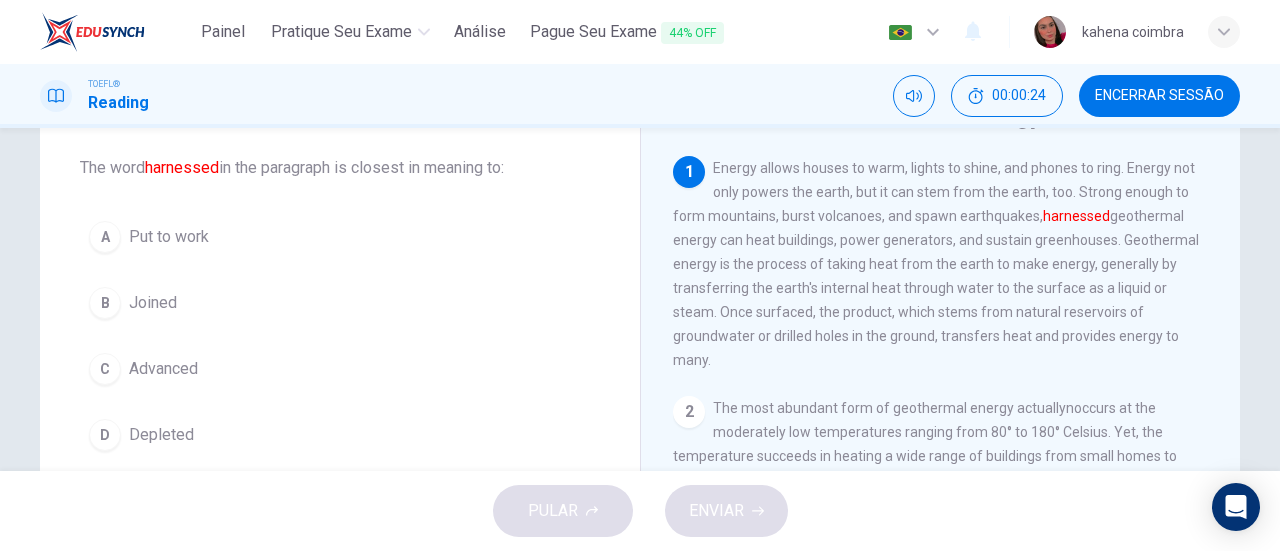 drag, startPoint x: 1037, startPoint y: 217, endPoint x: 1076, endPoint y: 223, distance: 39.45884 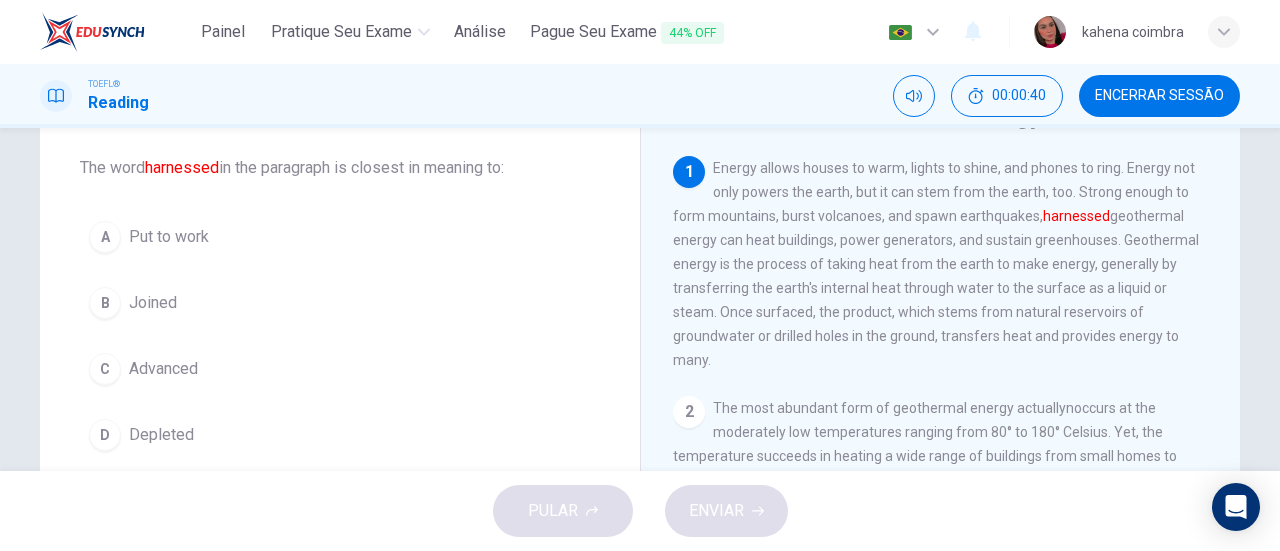 click on "C" at bounding box center (105, 369) 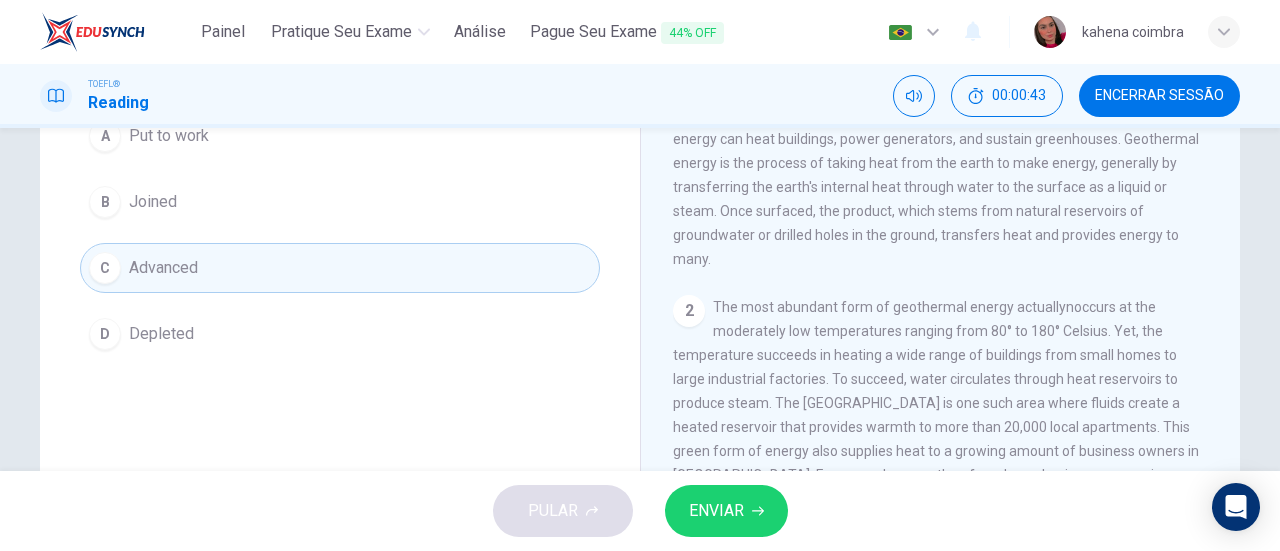 scroll, scrollTop: 300, scrollLeft: 0, axis: vertical 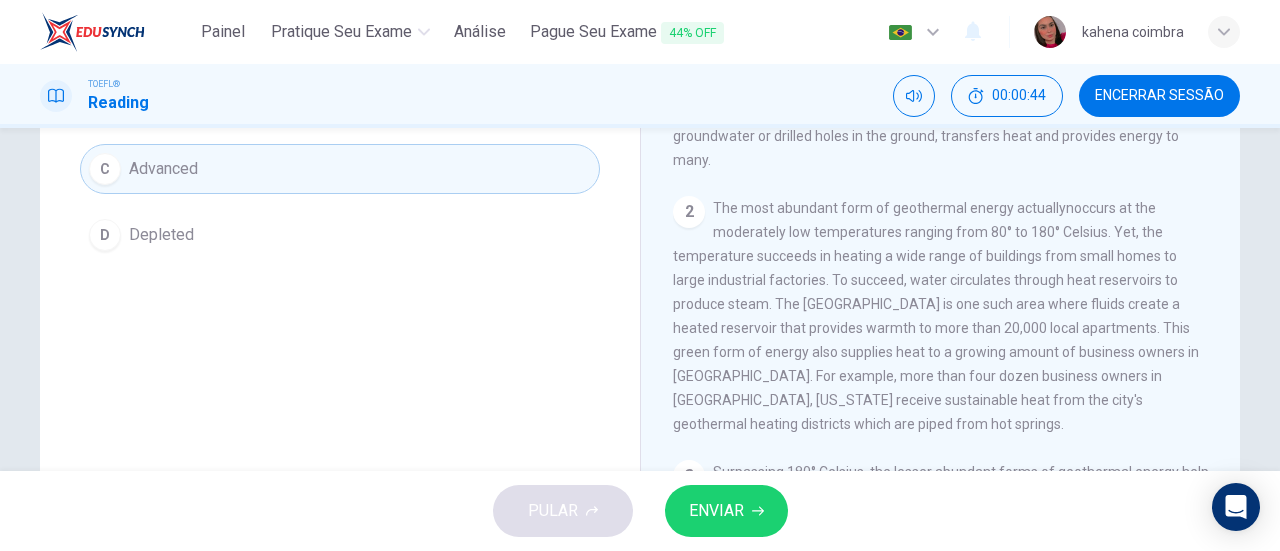 click on "ENVIAR" at bounding box center (716, 511) 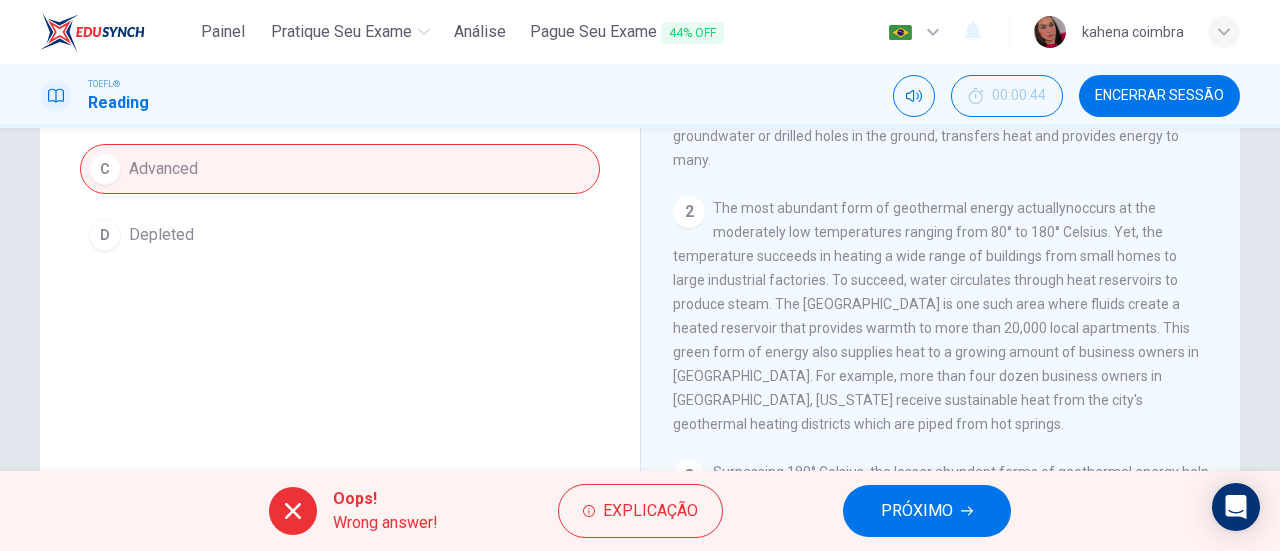 scroll, scrollTop: 100, scrollLeft: 0, axis: vertical 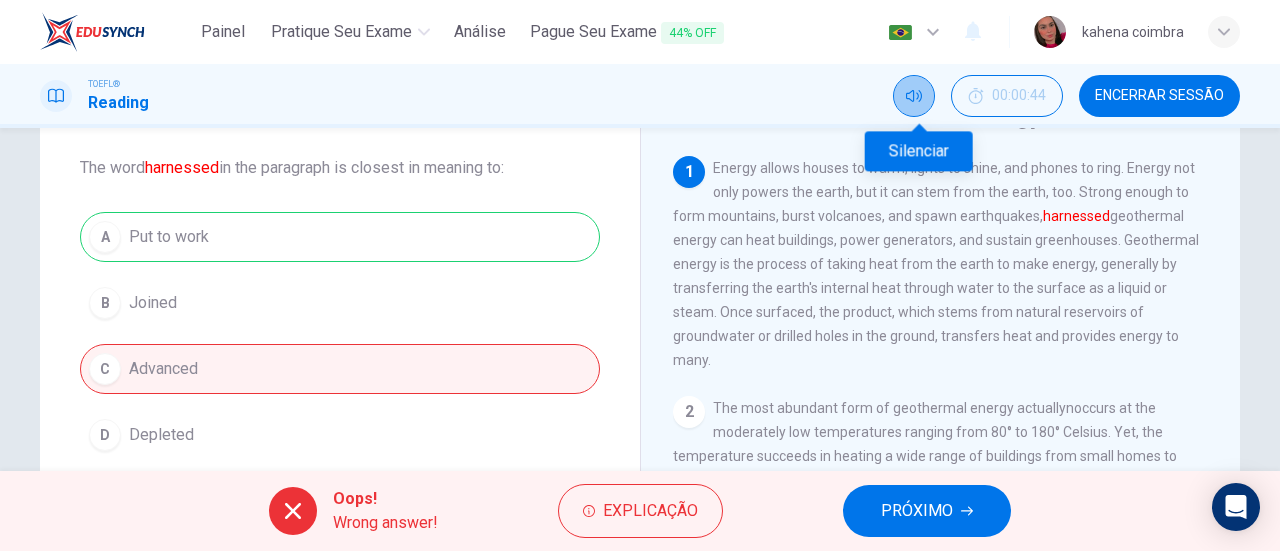 click 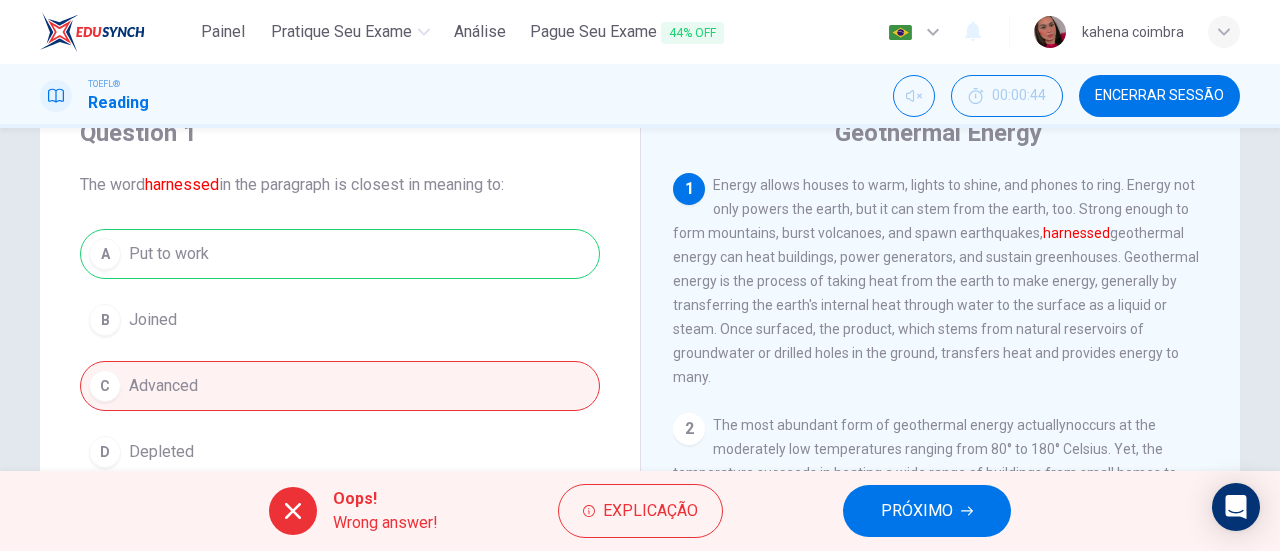scroll, scrollTop: 0, scrollLeft: 0, axis: both 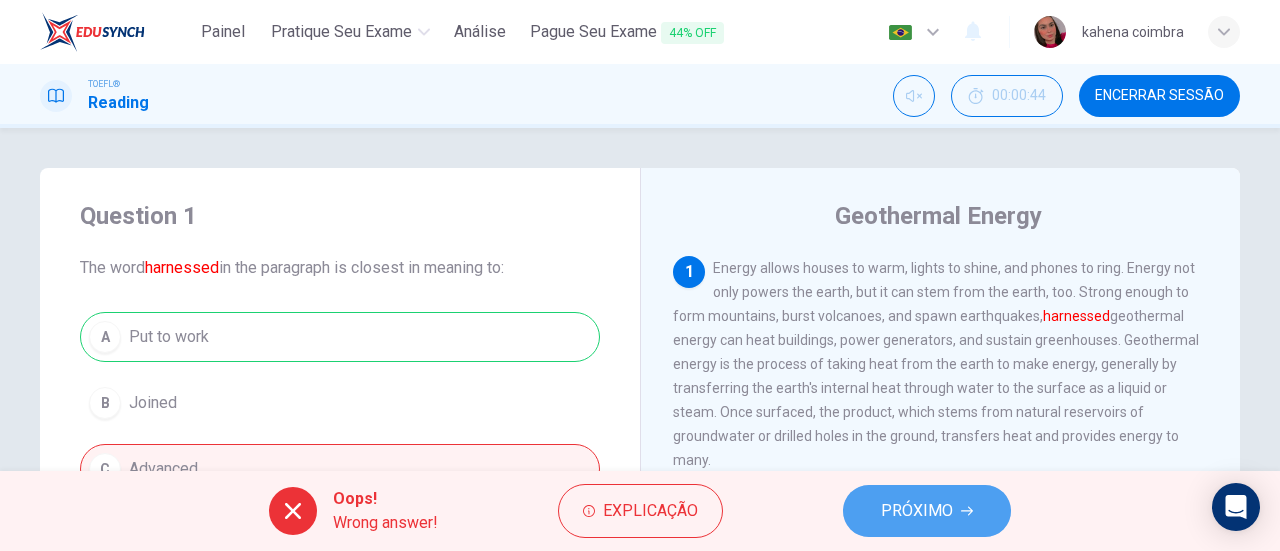 click on "PRÓXIMO" at bounding box center (917, 511) 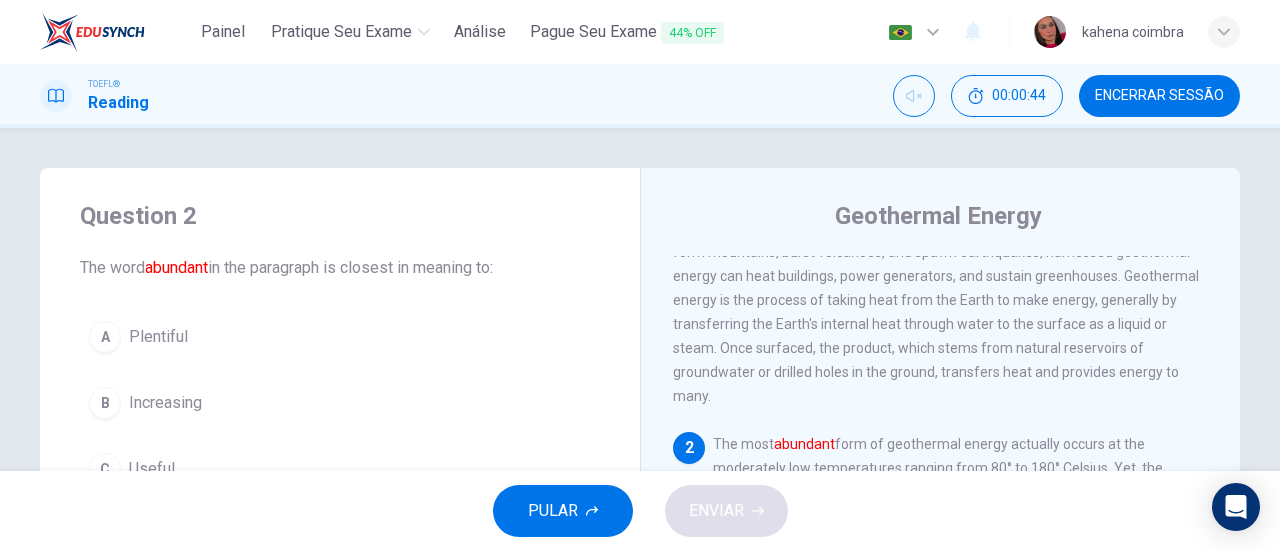 scroll, scrollTop: 118, scrollLeft: 0, axis: vertical 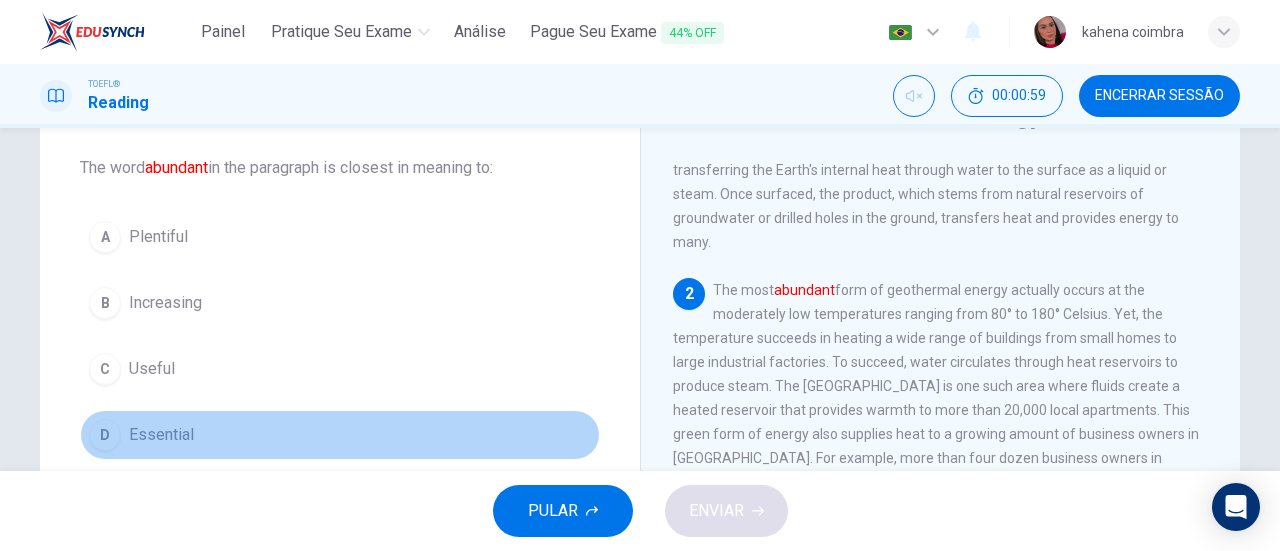click on "D Essential" at bounding box center (340, 435) 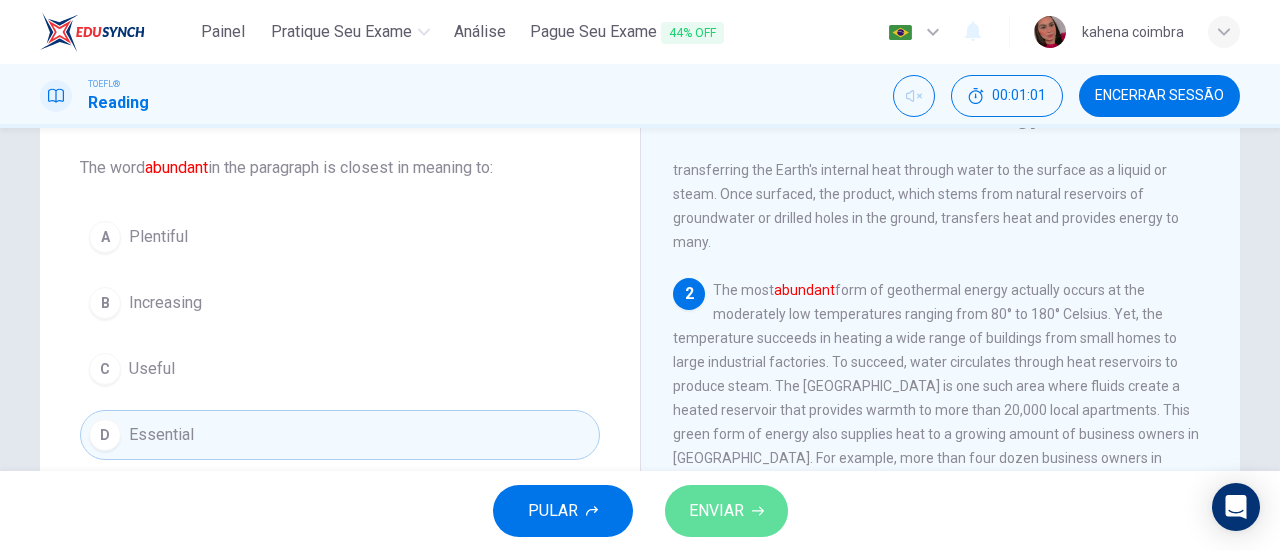 click on "ENVIAR" at bounding box center (716, 511) 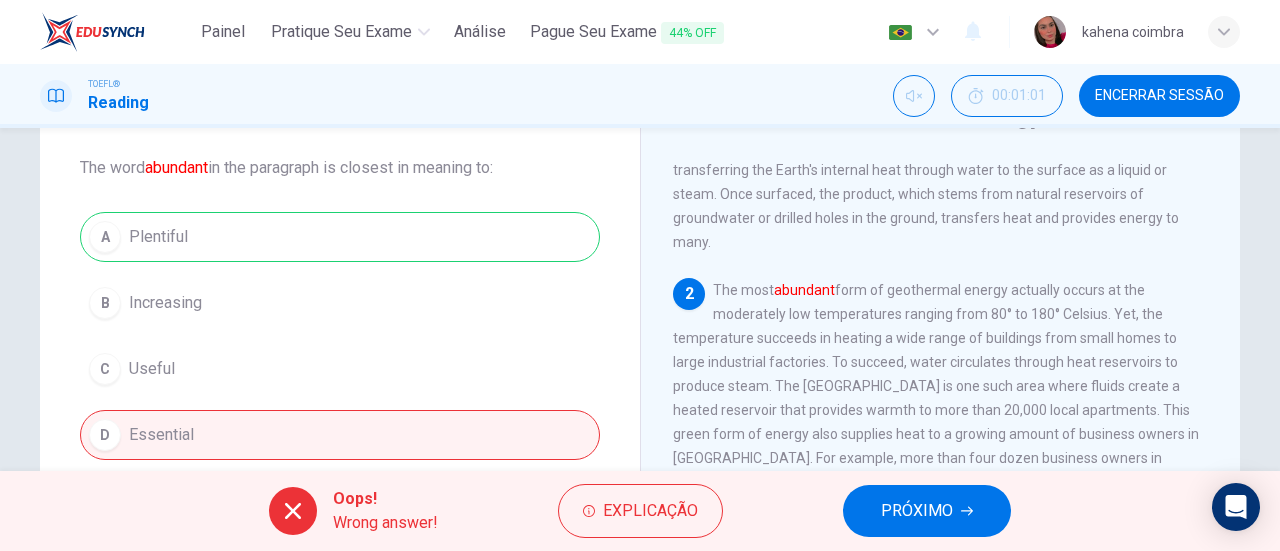 click on "PRÓXIMO" at bounding box center [917, 511] 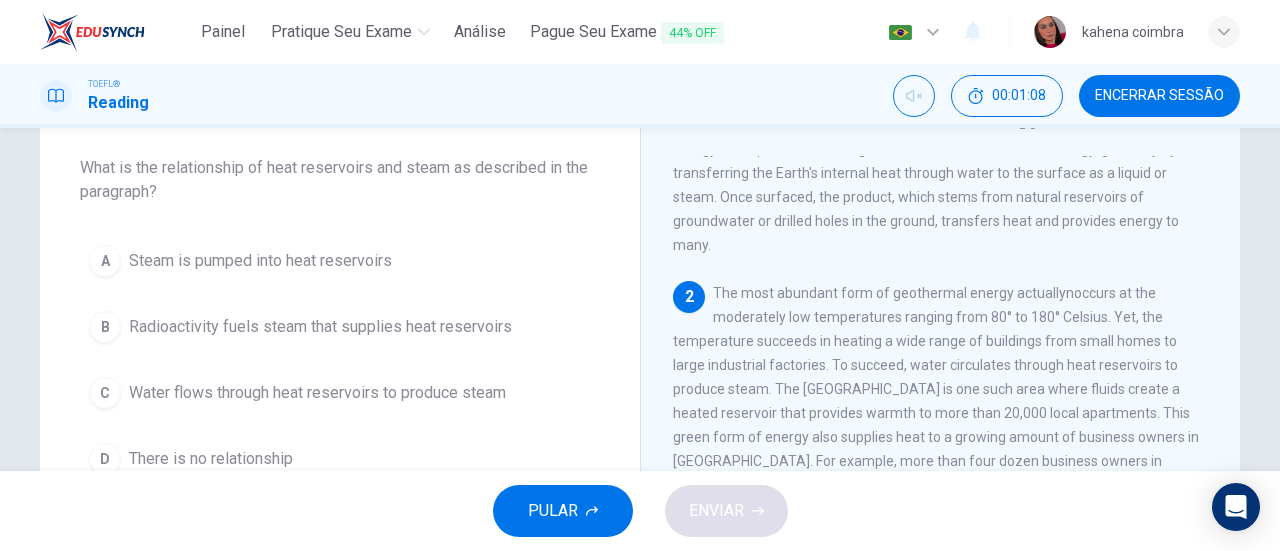 scroll, scrollTop: 146, scrollLeft: 0, axis: vertical 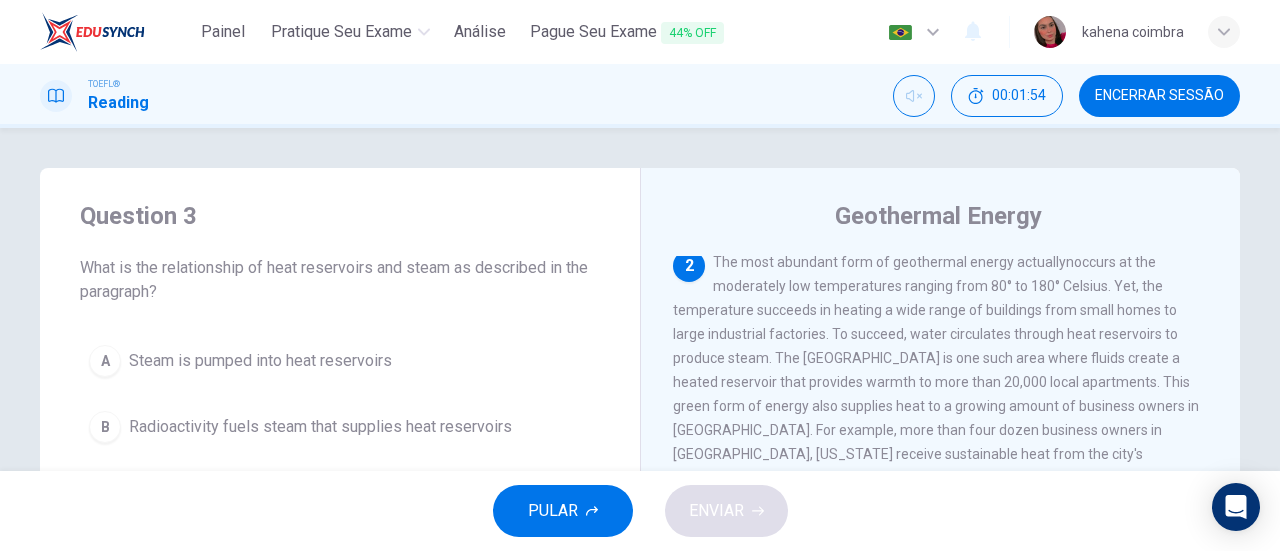 drag, startPoint x: 102, startPoint y: 256, endPoint x: 238, endPoint y: 255, distance: 136.00368 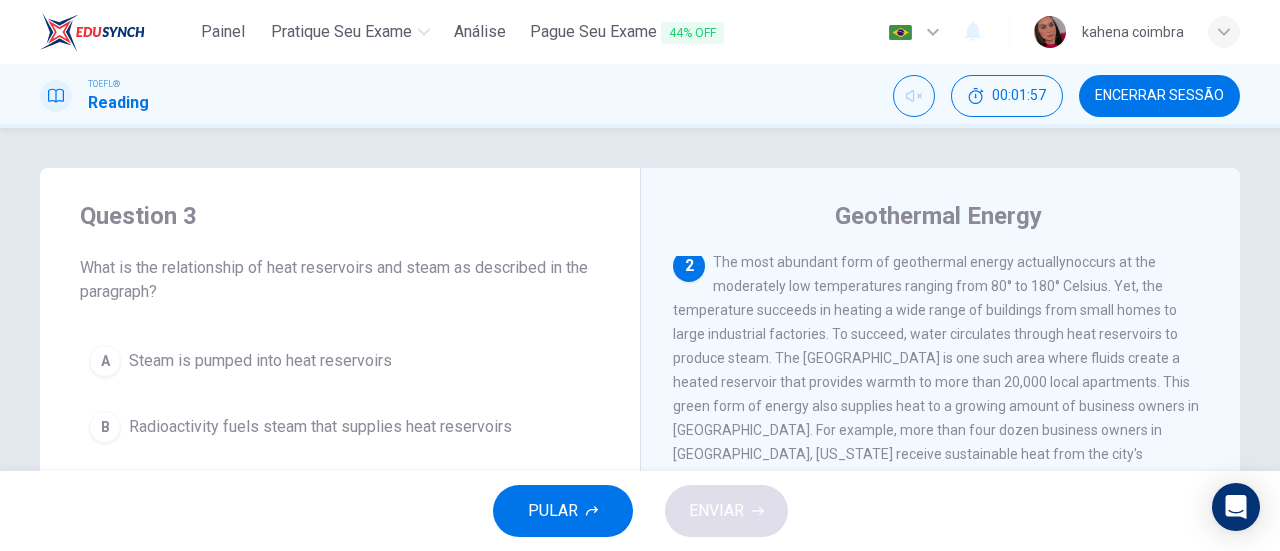 drag, startPoint x: 108, startPoint y: 265, endPoint x: 380, endPoint y: 266, distance: 272.00183 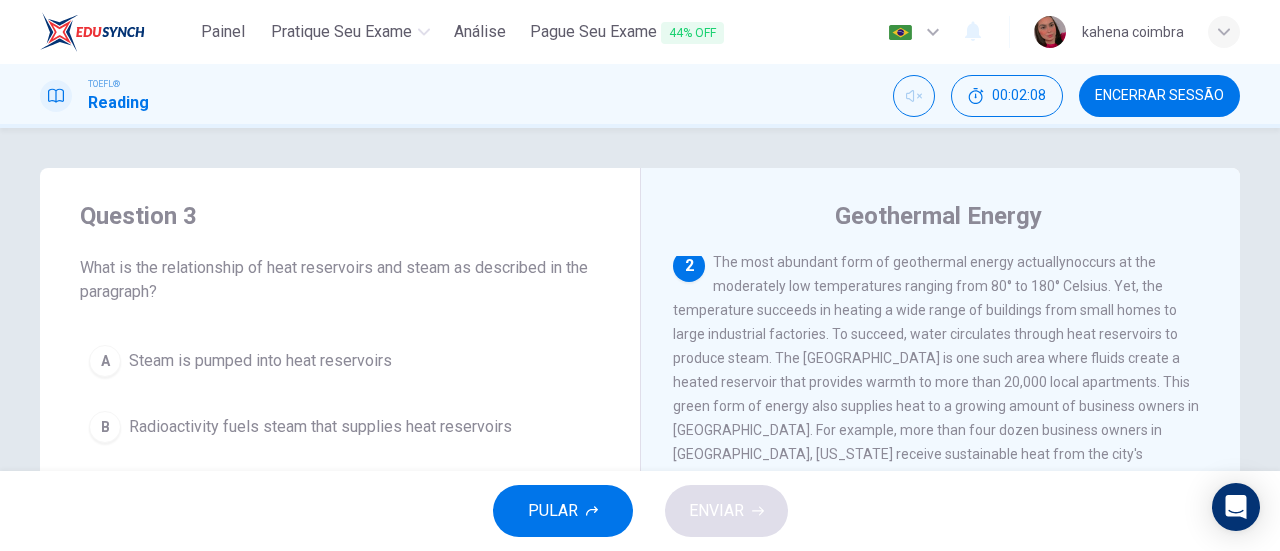 drag, startPoint x: 287, startPoint y: 267, endPoint x: 326, endPoint y: 260, distance: 39.623226 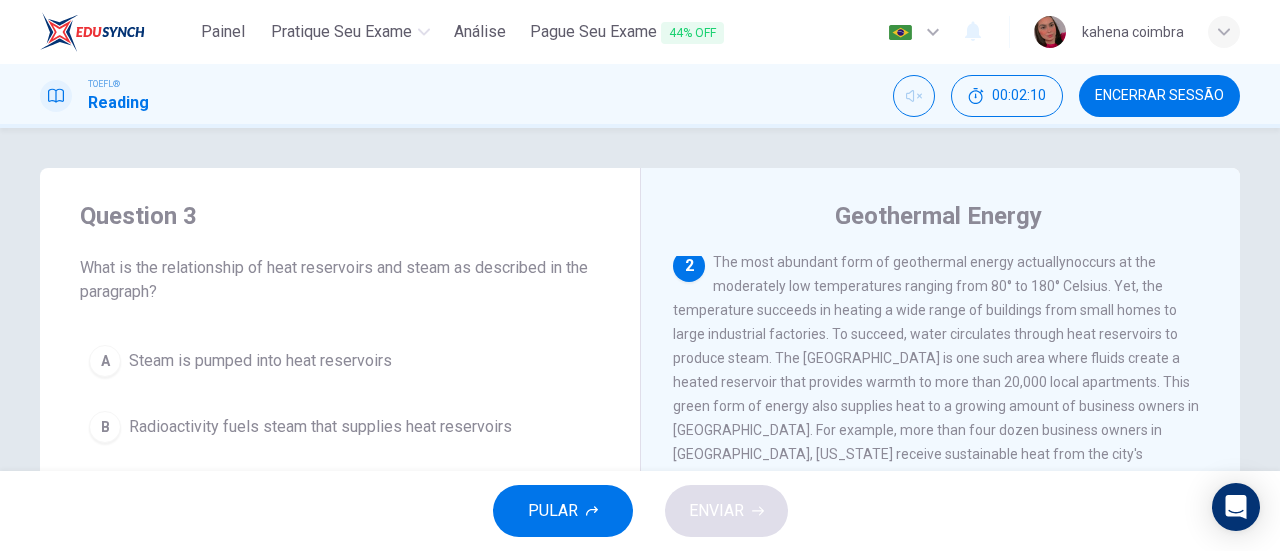 drag, startPoint x: 268, startPoint y: 267, endPoint x: 292, endPoint y: 263, distance: 24.33105 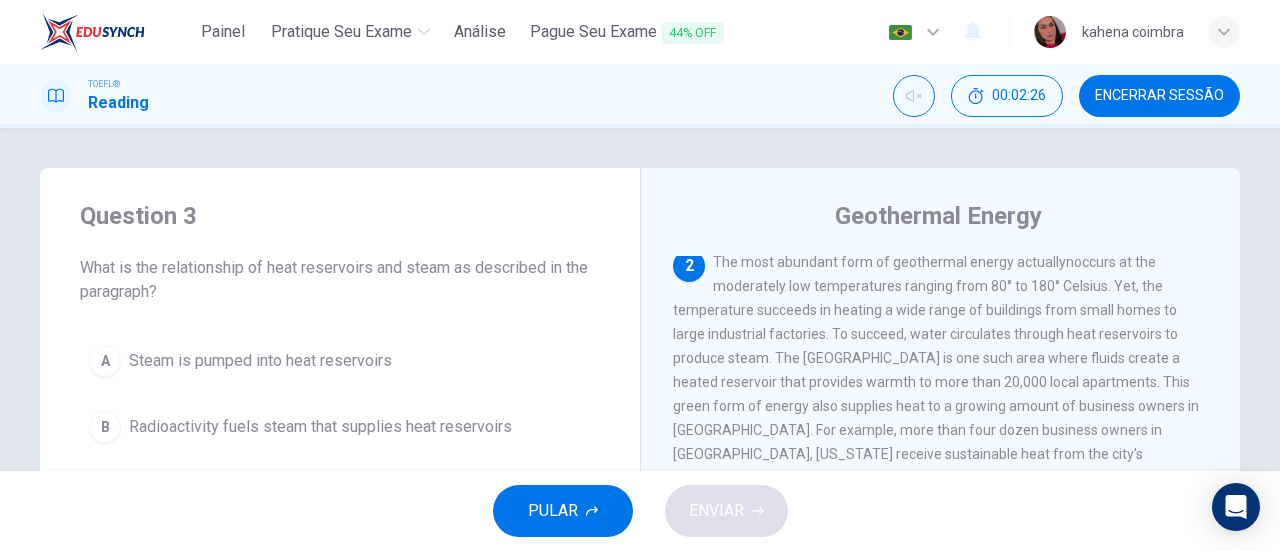 drag, startPoint x: 725, startPoint y: 269, endPoint x: 1026, endPoint y: 291, distance: 301.80292 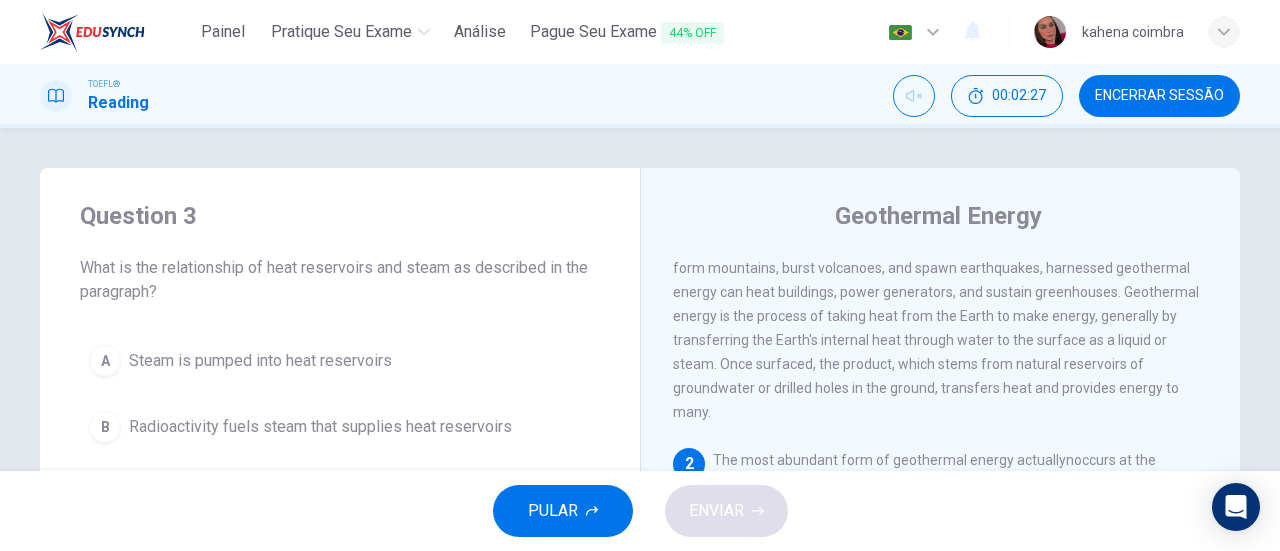 scroll, scrollTop: 46, scrollLeft: 0, axis: vertical 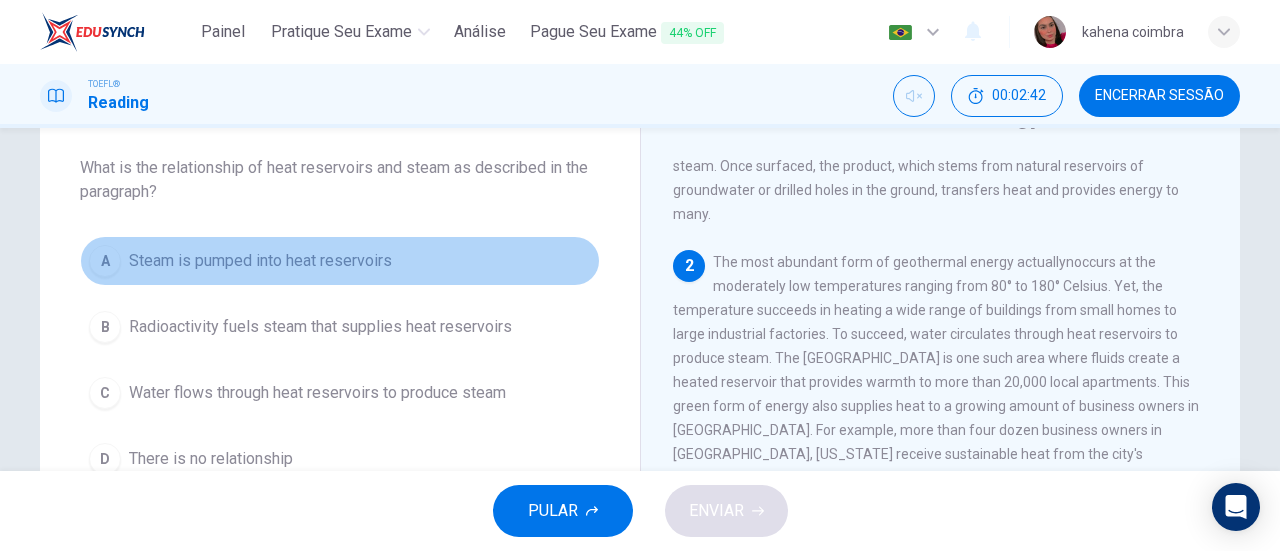 click on "A Steam is pumped into heat reservoirs" at bounding box center (340, 261) 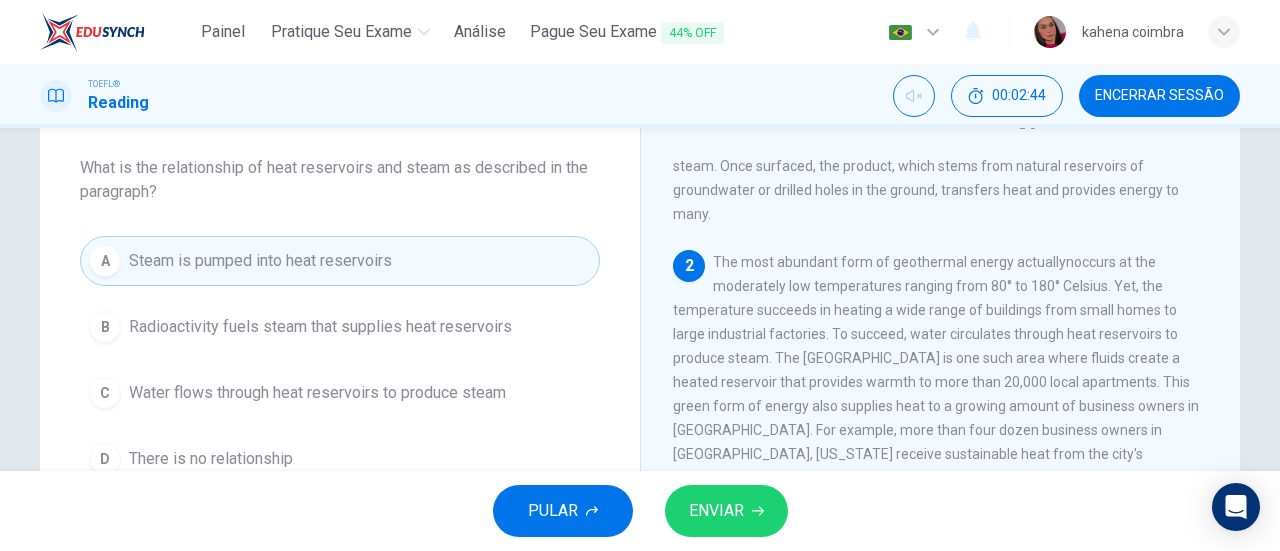 click on "ENVIAR" at bounding box center (716, 511) 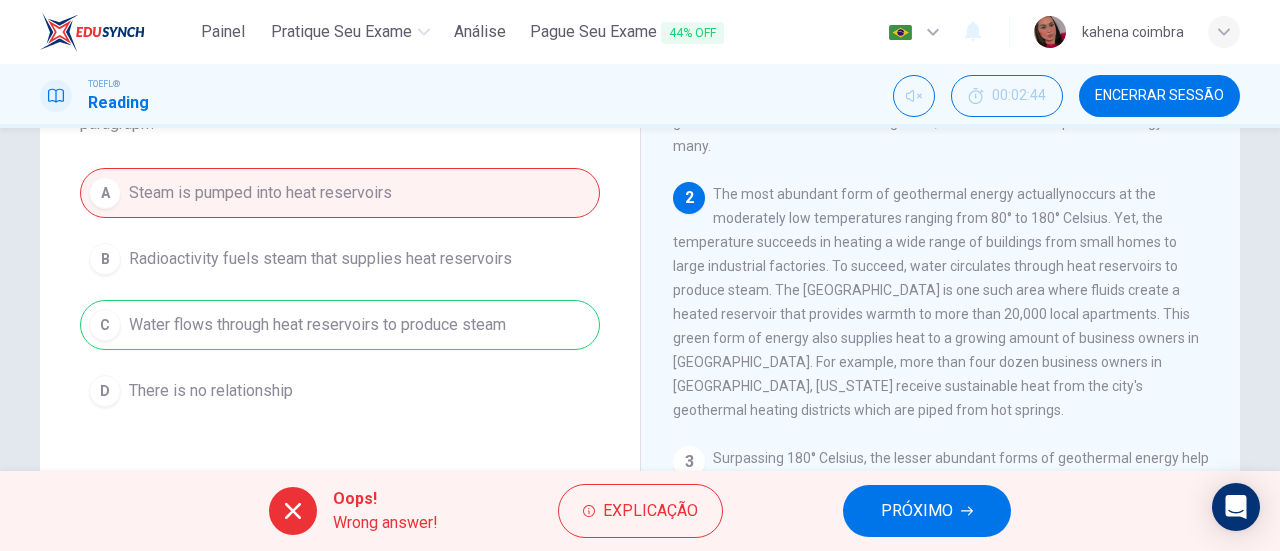 scroll, scrollTop: 200, scrollLeft: 0, axis: vertical 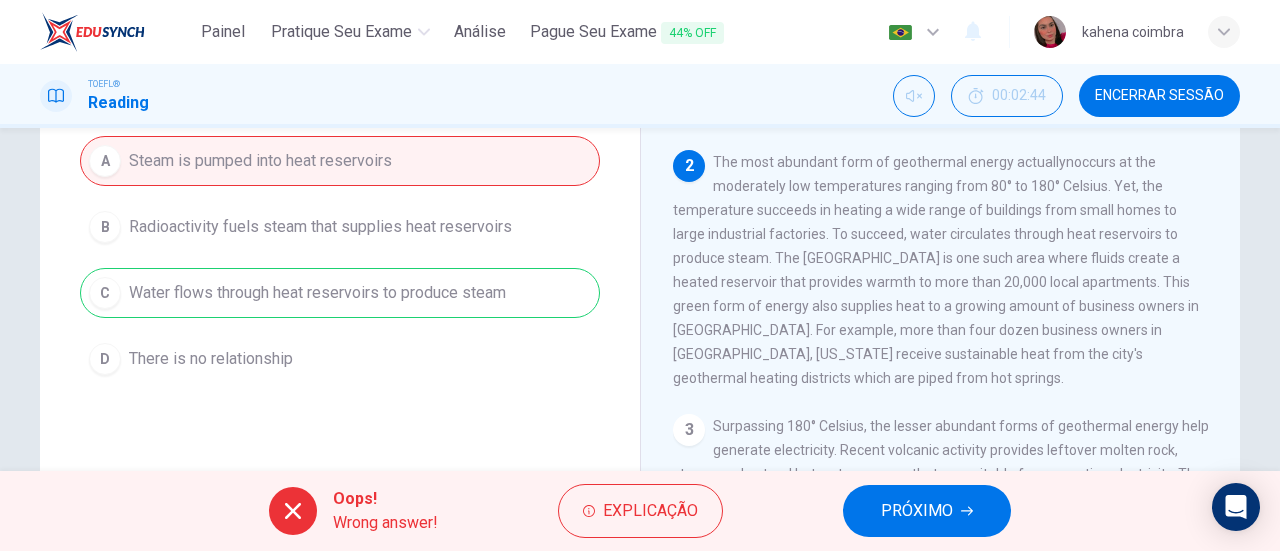 click on "PRÓXIMO" at bounding box center [917, 511] 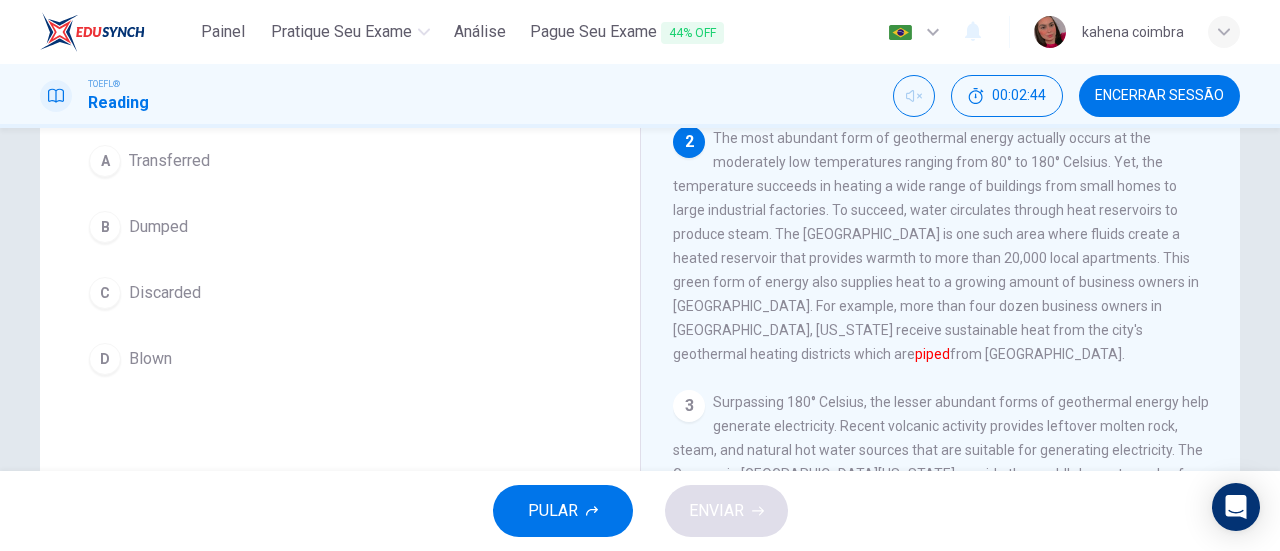 scroll, scrollTop: 246, scrollLeft: 0, axis: vertical 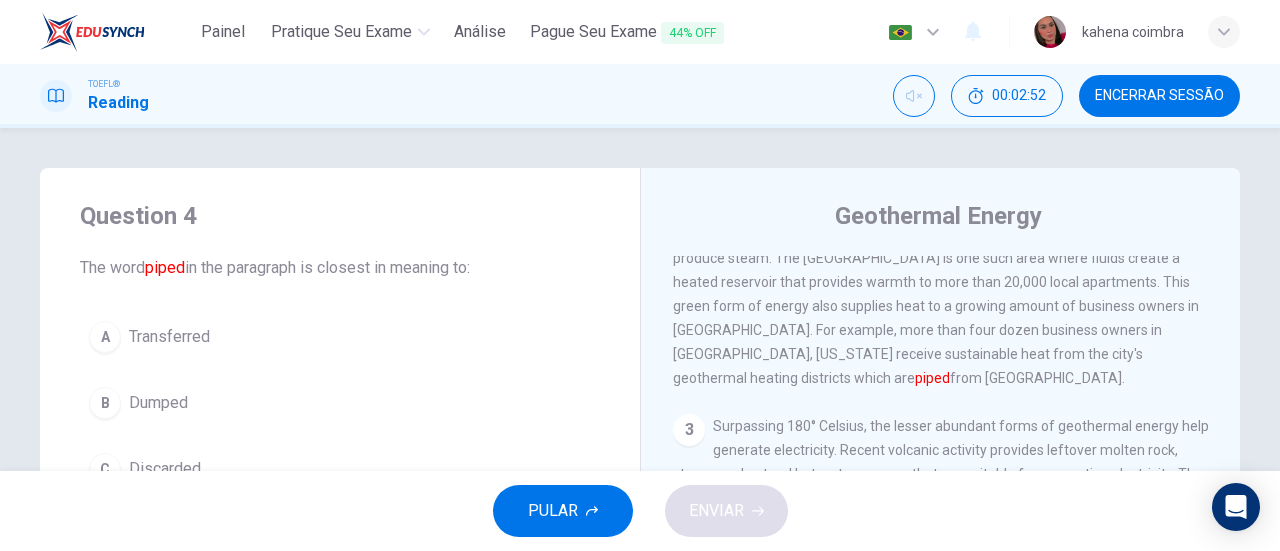drag, startPoint x: 700, startPoint y: 383, endPoint x: 778, endPoint y: 393, distance: 78.63841 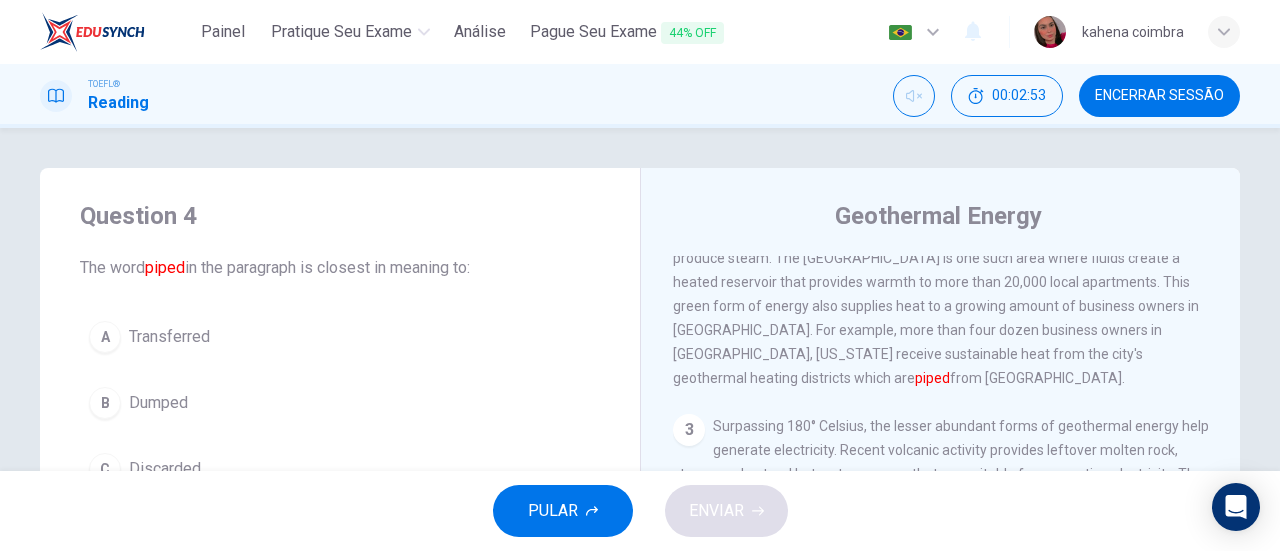 drag, startPoint x: 755, startPoint y: 403, endPoint x: 679, endPoint y: 386, distance: 77.87811 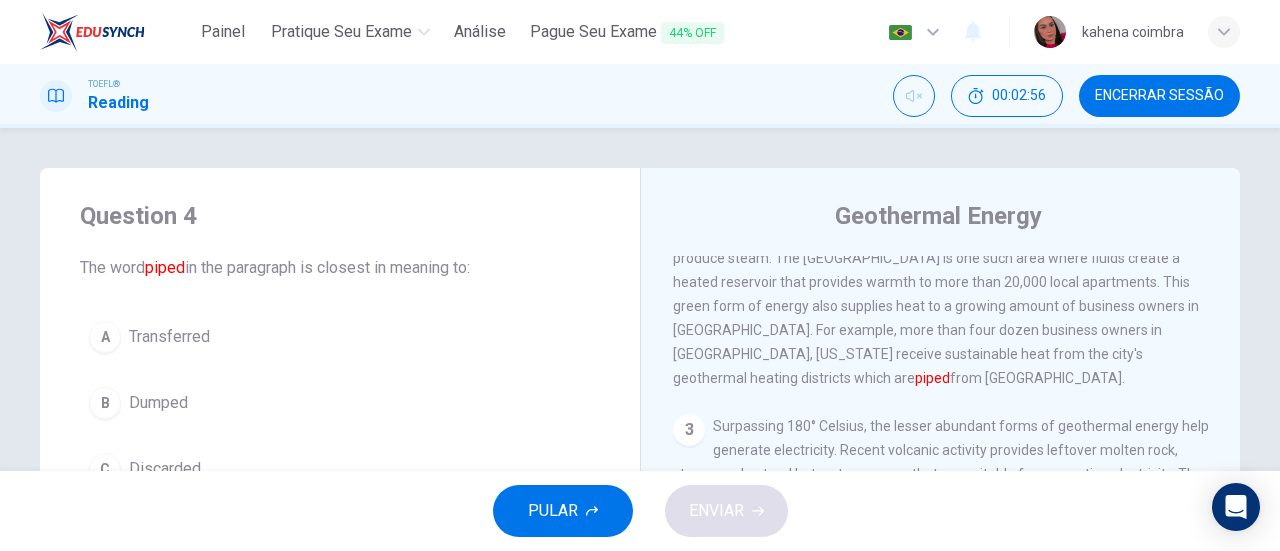drag, startPoint x: 146, startPoint y: 271, endPoint x: 184, endPoint y: 271, distance: 38 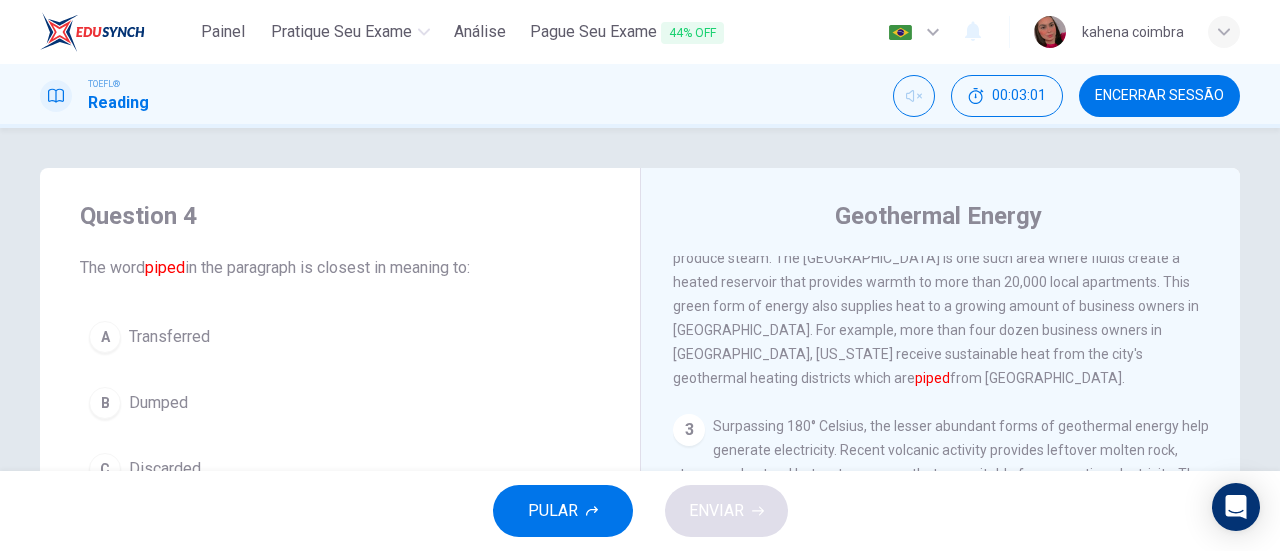 drag, startPoint x: 253, startPoint y: 273, endPoint x: 415, endPoint y: 283, distance: 162.30835 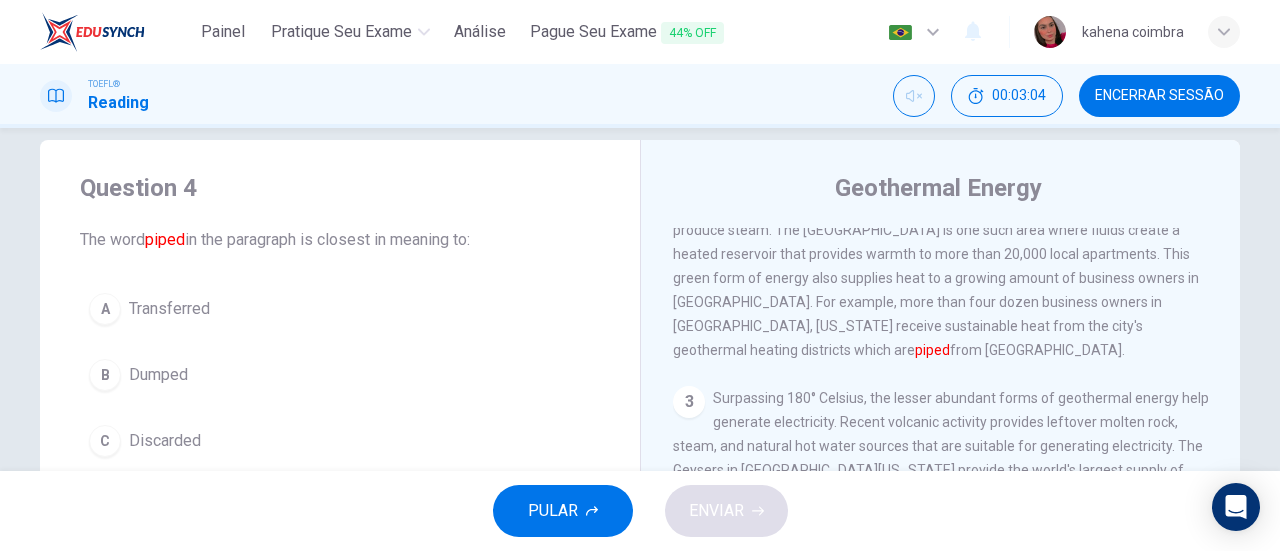 scroll, scrollTop: 100, scrollLeft: 0, axis: vertical 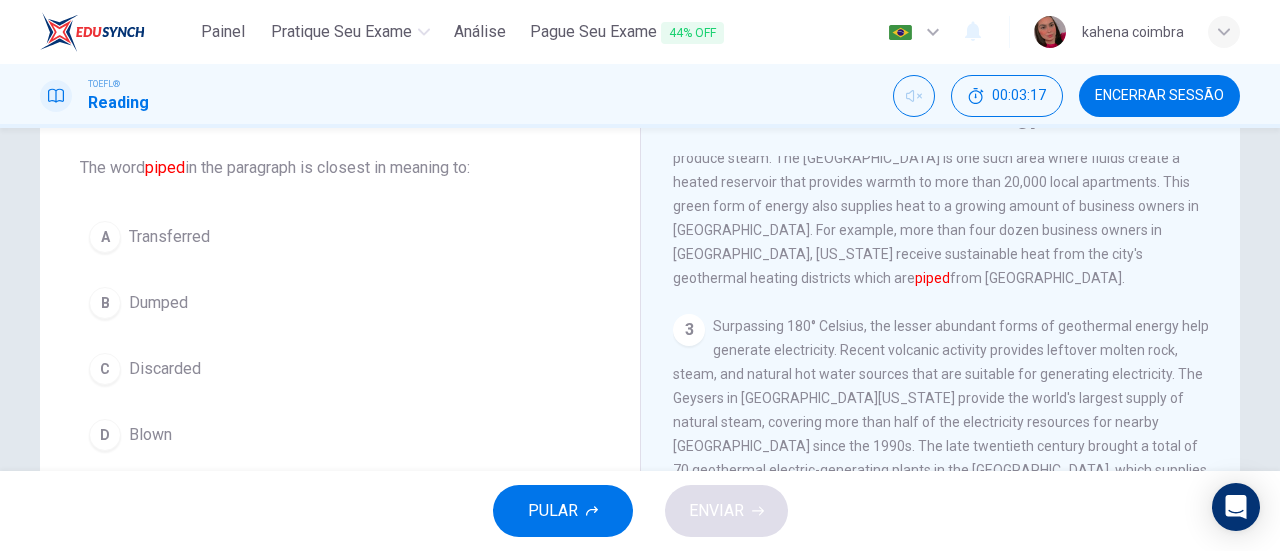 click on "A Transferred" at bounding box center (340, 237) 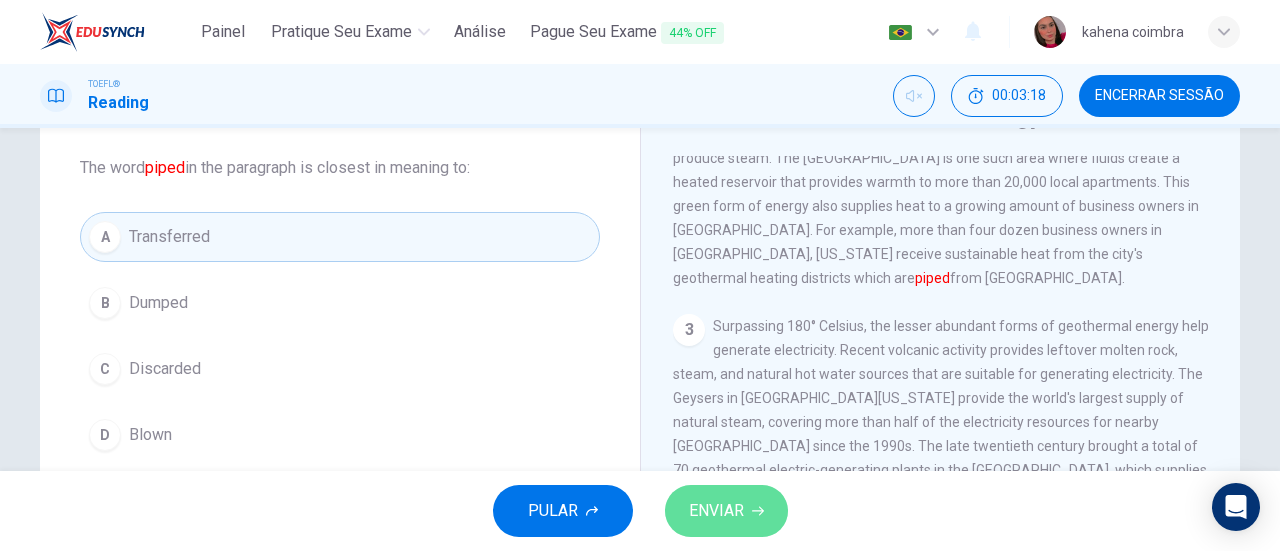 click on "ENVIAR" at bounding box center [726, 511] 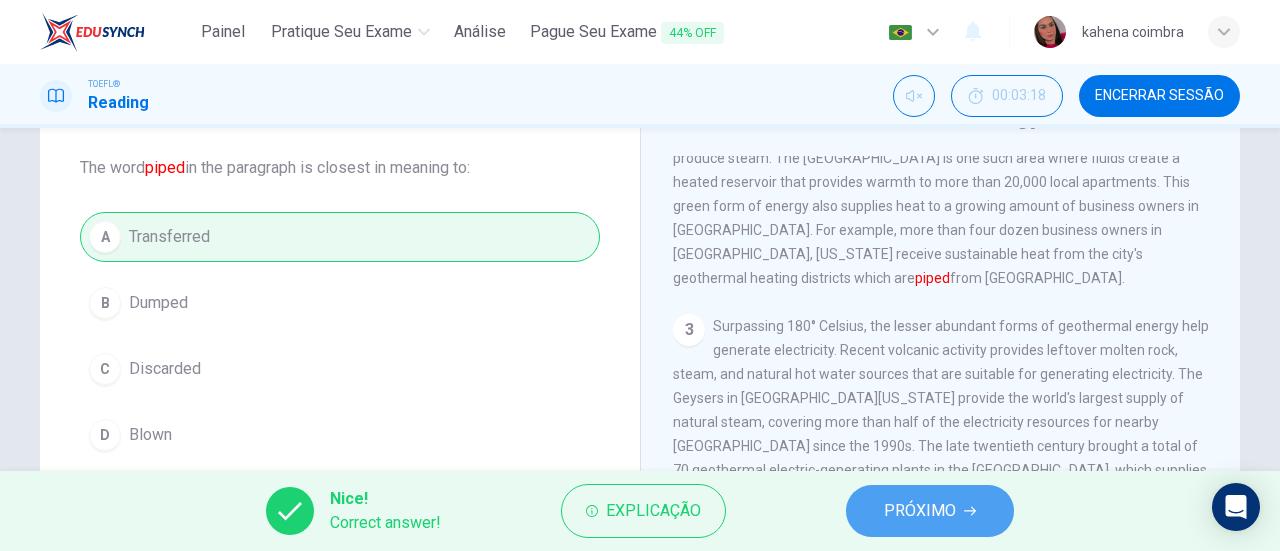 click on "PRÓXIMO" at bounding box center (930, 511) 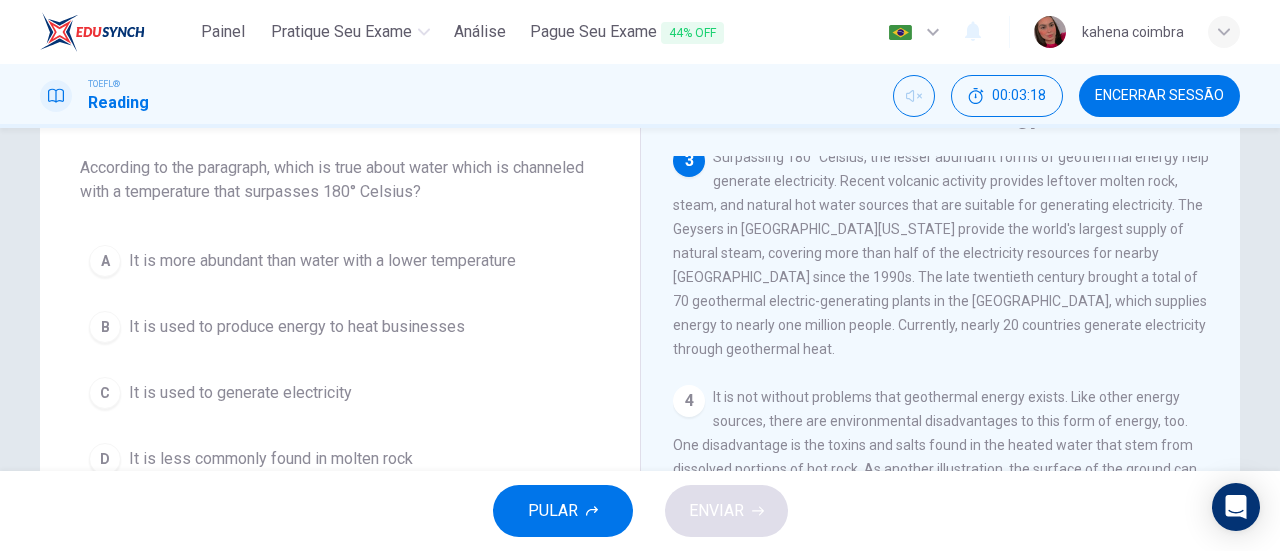 scroll, scrollTop: 516, scrollLeft: 0, axis: vertical 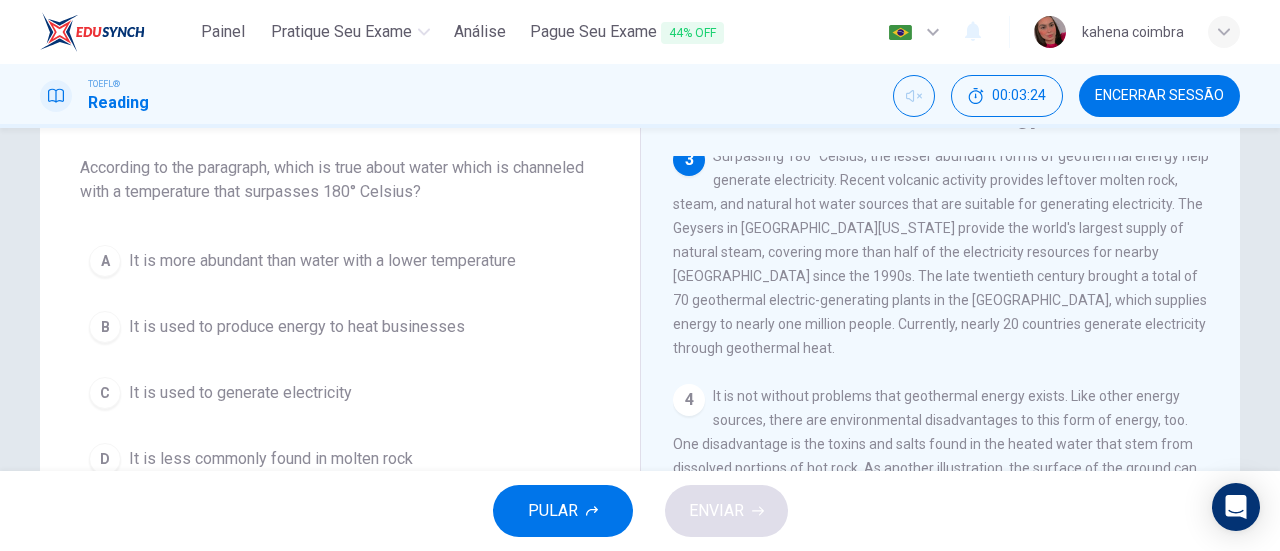 drag, startPoint x: 274, startPoint y: 162, endPoint x: 410, endPoint y: 173, distance: 136.44412 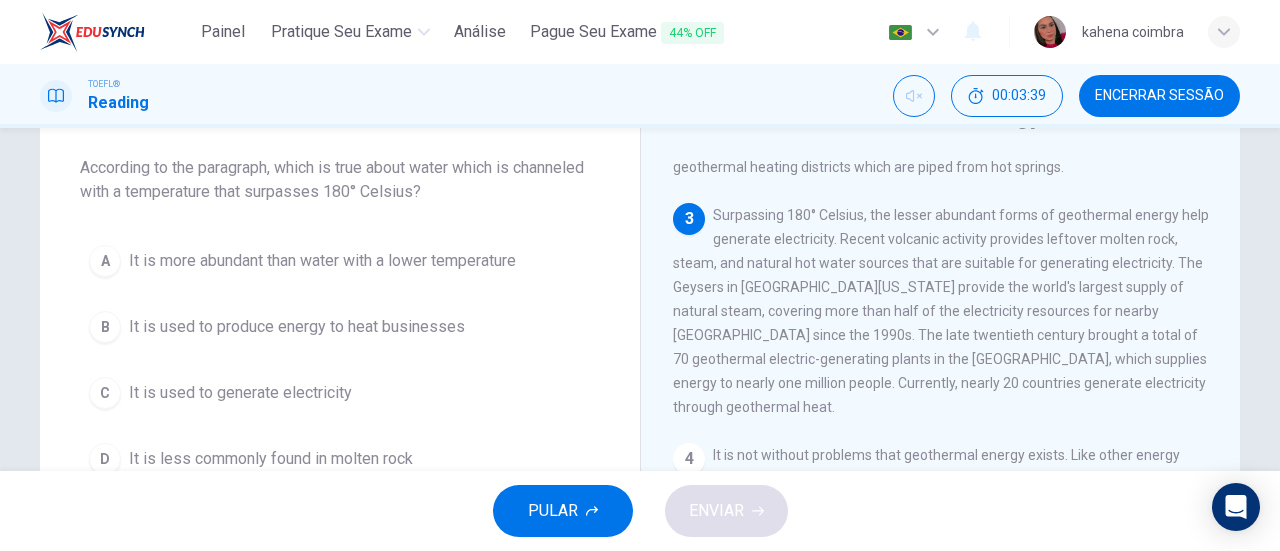 scroll, scrollTop: 416, scrollLeft: 0, axis: vertical 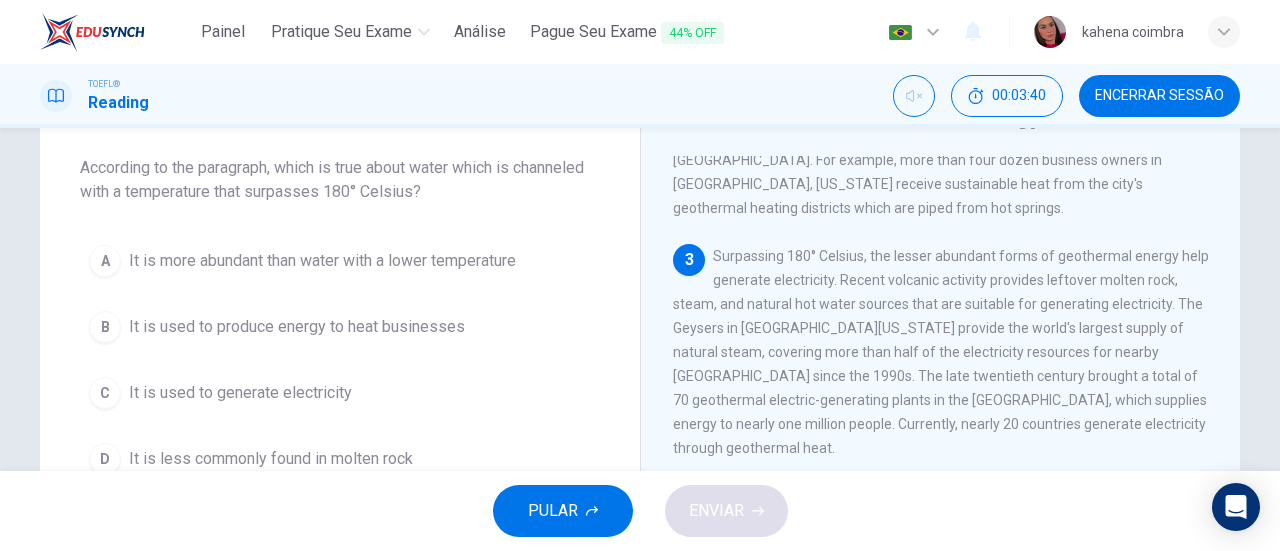 drag, startPoint x: 789, startPoint y: 259, endPoint x: 1060, endPoint y: 265, distance: 271.0664 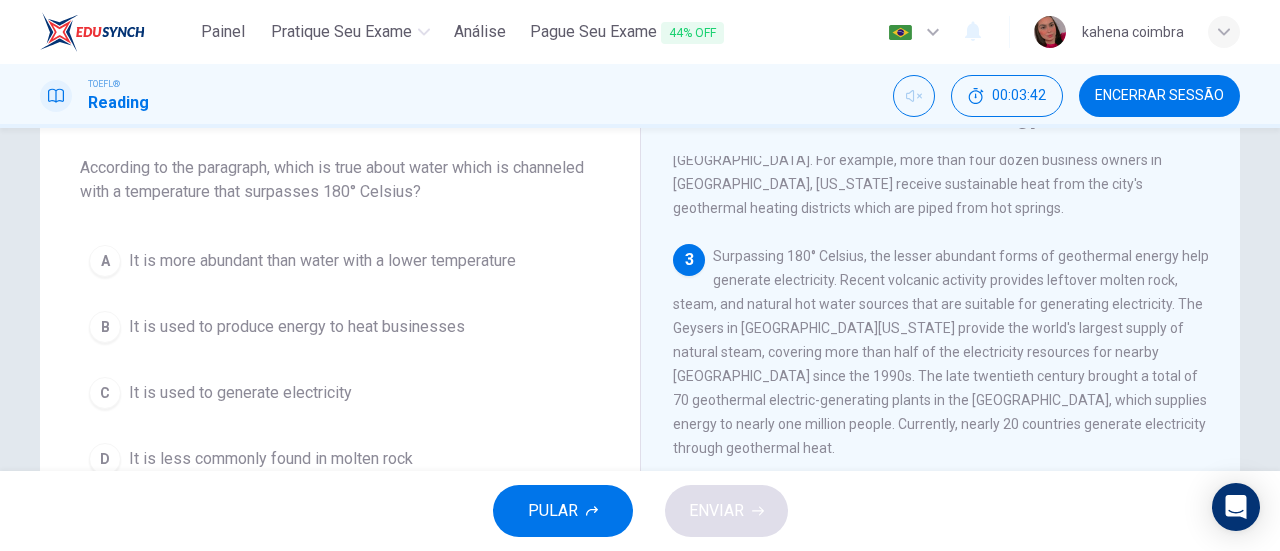 click on "Surpassing 180° Celsius, the lesser abundant forms of geothermal energy help generate electricity. Recent volcanic activity provides leftover molten rock, steam, and natural hot water sources that are suitable for generating electricity. The Geysers in [GEOGRAPHIC_DATA][US_STATE] provide the world's largest supply of natural steam, covering more than half of the electricity resources for nearby [GEOGRAPHIC_DATA] since the 1990s. The late twentieth century brought a total of 70 geothermal electric-generating plants in the [GEOGRAPHIC_DATA], which supplies energy to nearly one million people. Currently, nearly 20 countries generate electricity through geothermal heat." at bounding box center (941, 352) 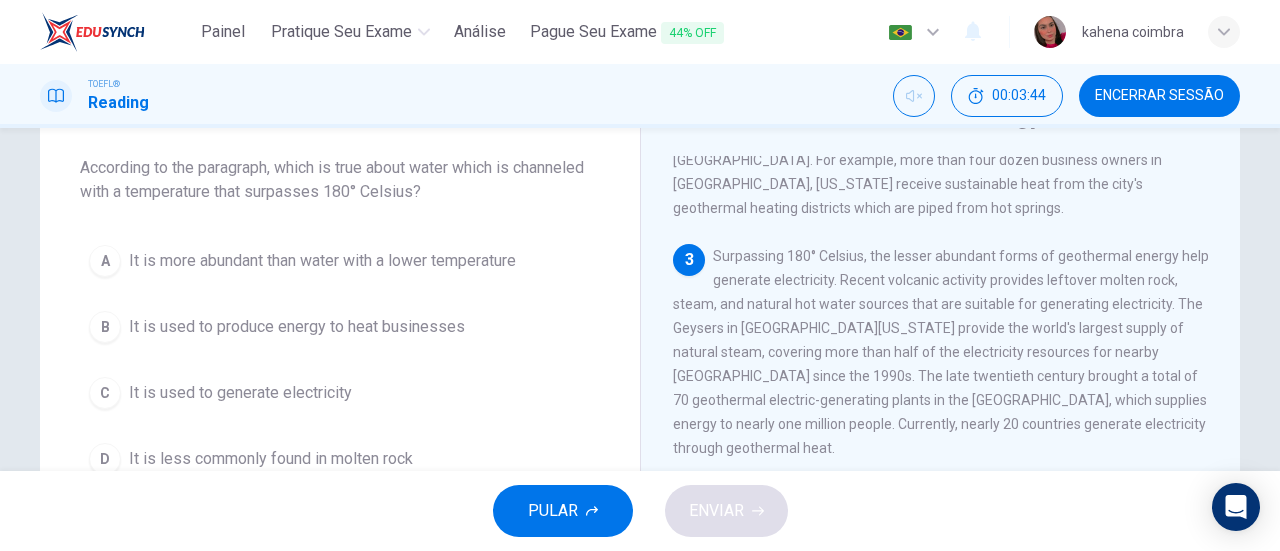 click on "It is used to produce energy to heat businesses" at bounding box center (297, 327) 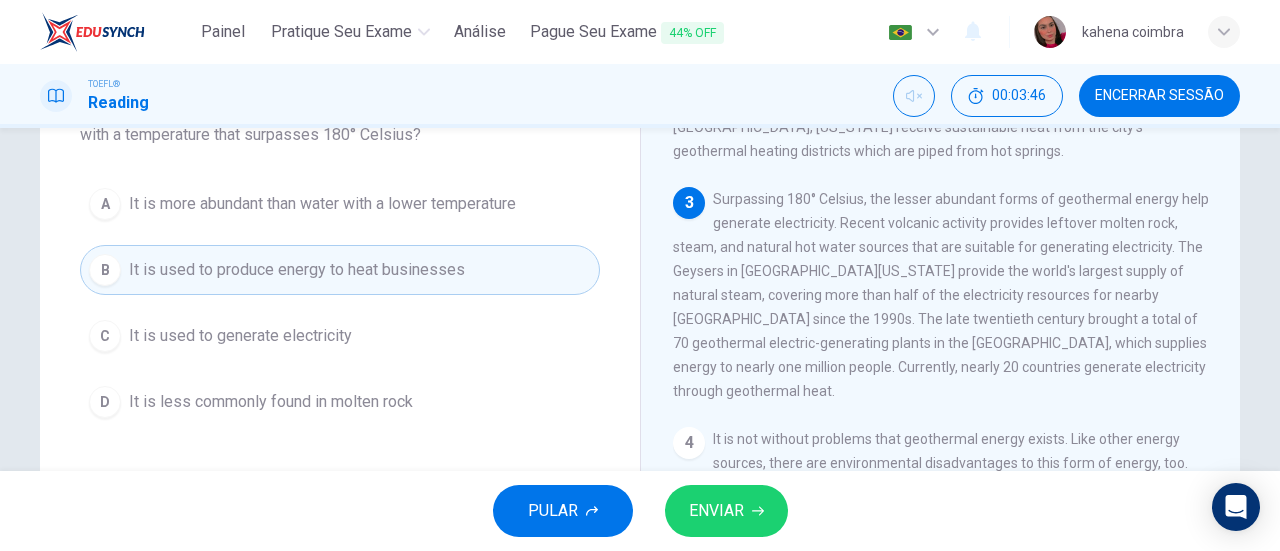 scroll, scrollTop: 200, scrollLeft: 0, axis: vertical 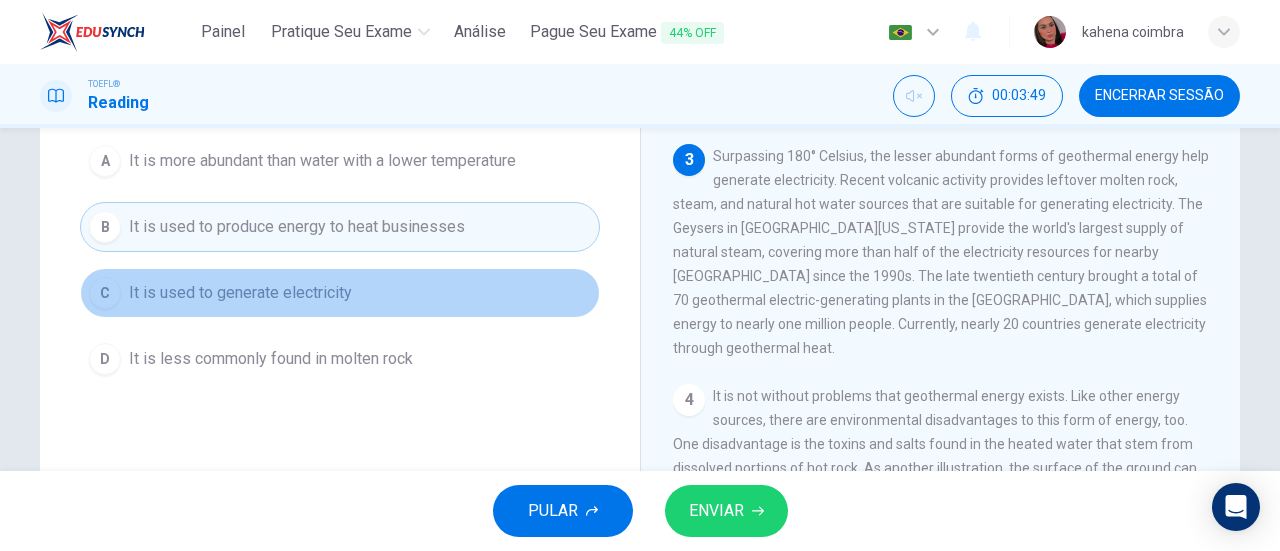 click on "It is used to generate electricity" at bounding box center (240, 293) 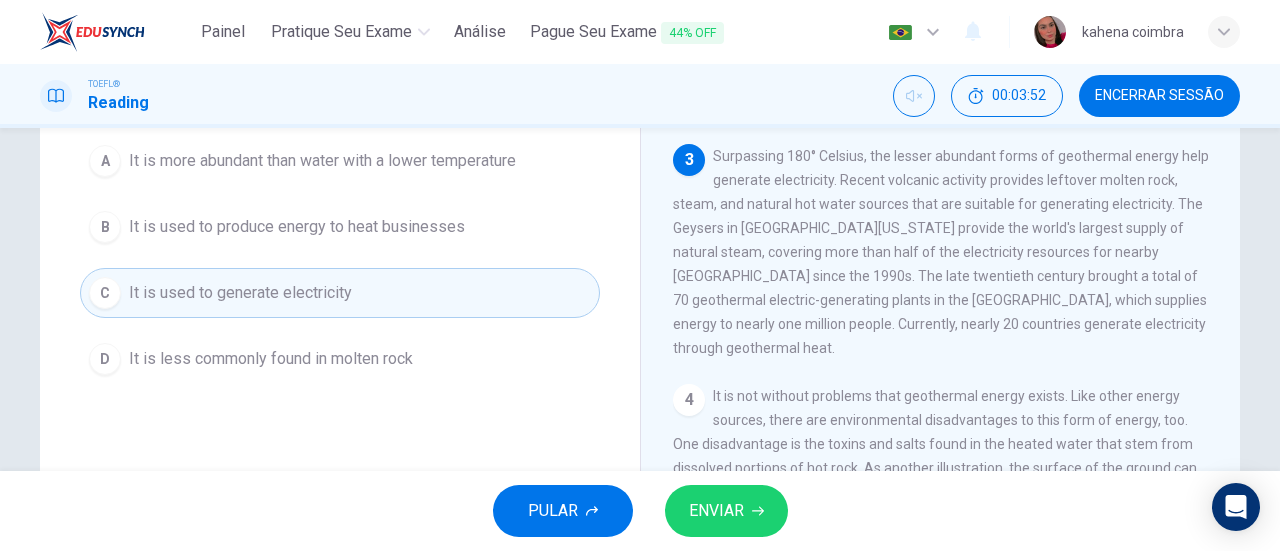 drag, startPoint x: 744, startPoint y: 187, endPoint x: 822, endPoint y: 192, distance: 78.160095 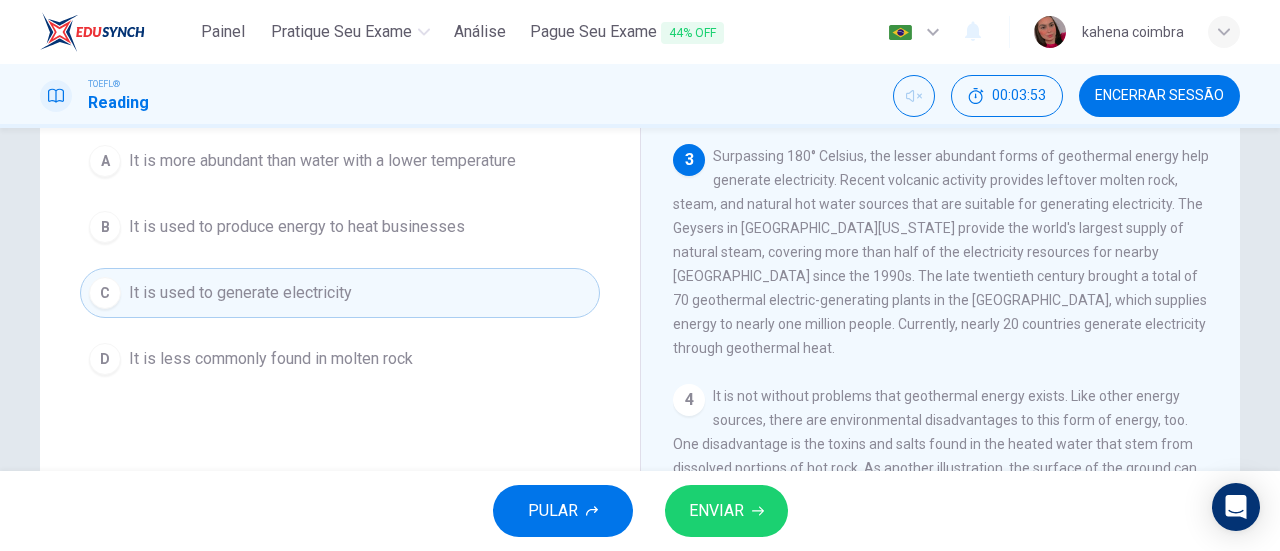 drag, startPoint x: 757, startPoint y: 189, endPoint x: 830, endPoint y: 193, distance: 73.109505 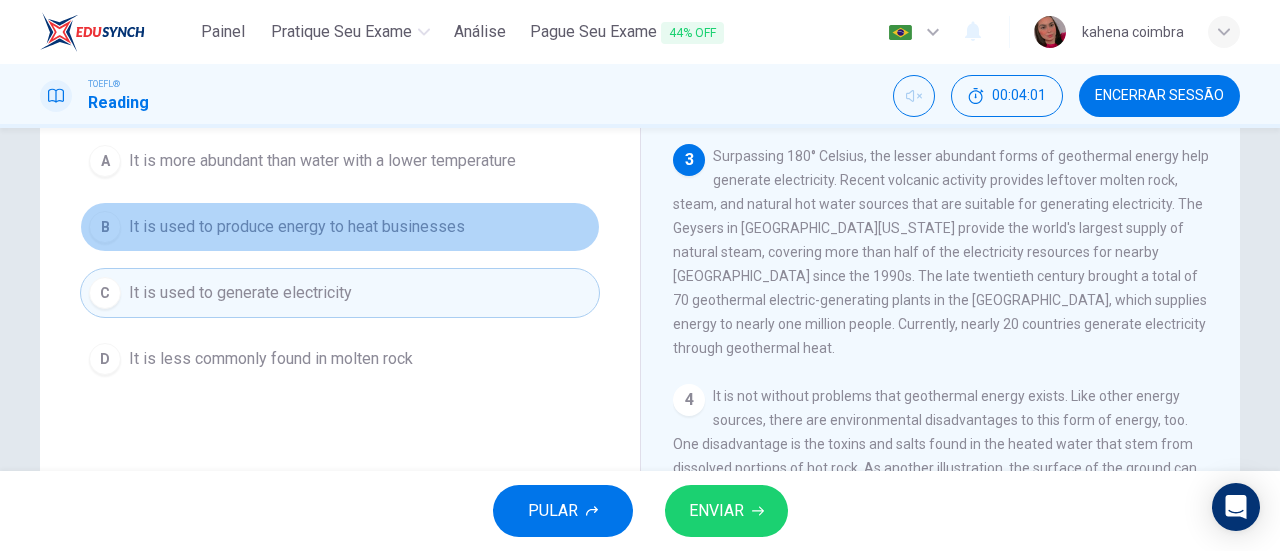 click on "It is used to produce energy to heat businesses" at bounding box center [297, 227] 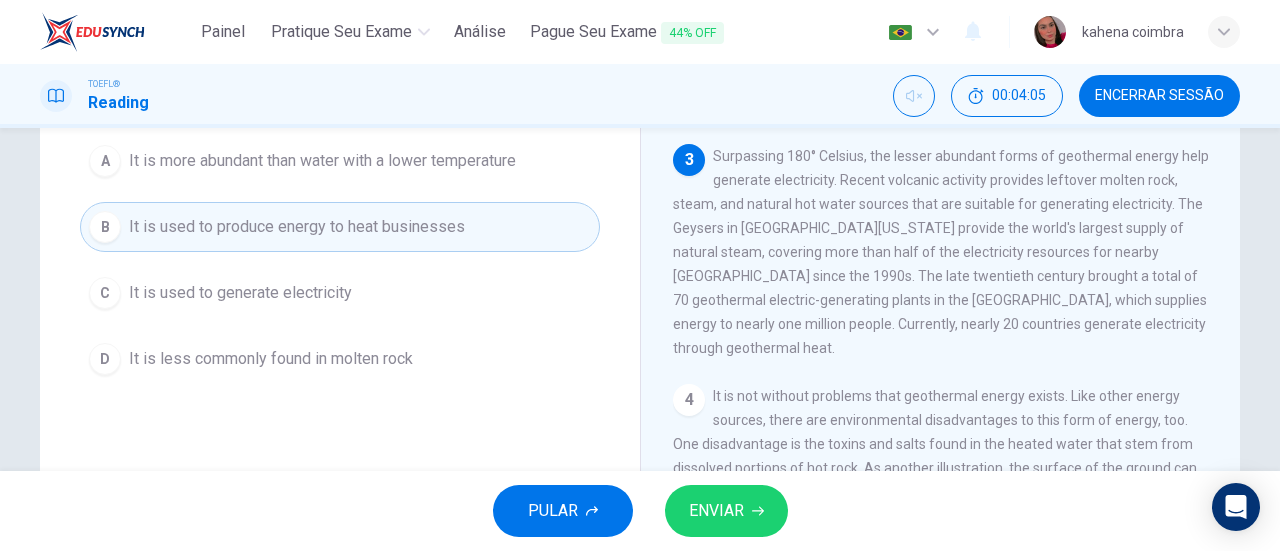 click on "ENVIAR" at bounding box center (716, 511) 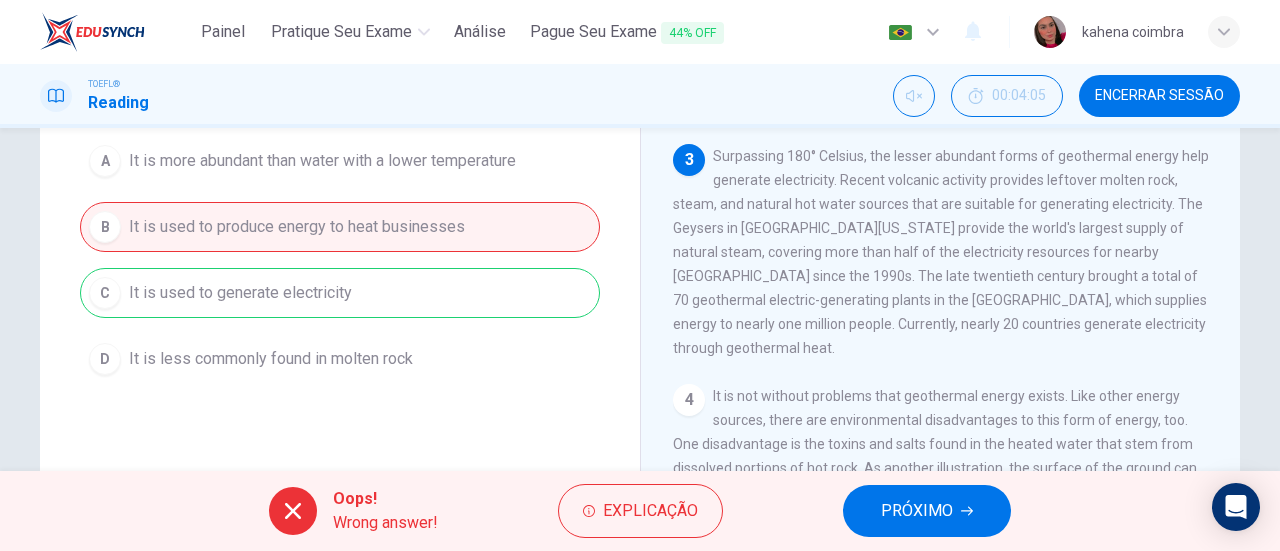 click on "PRÓXIMO" at bounding box center [927, 511] 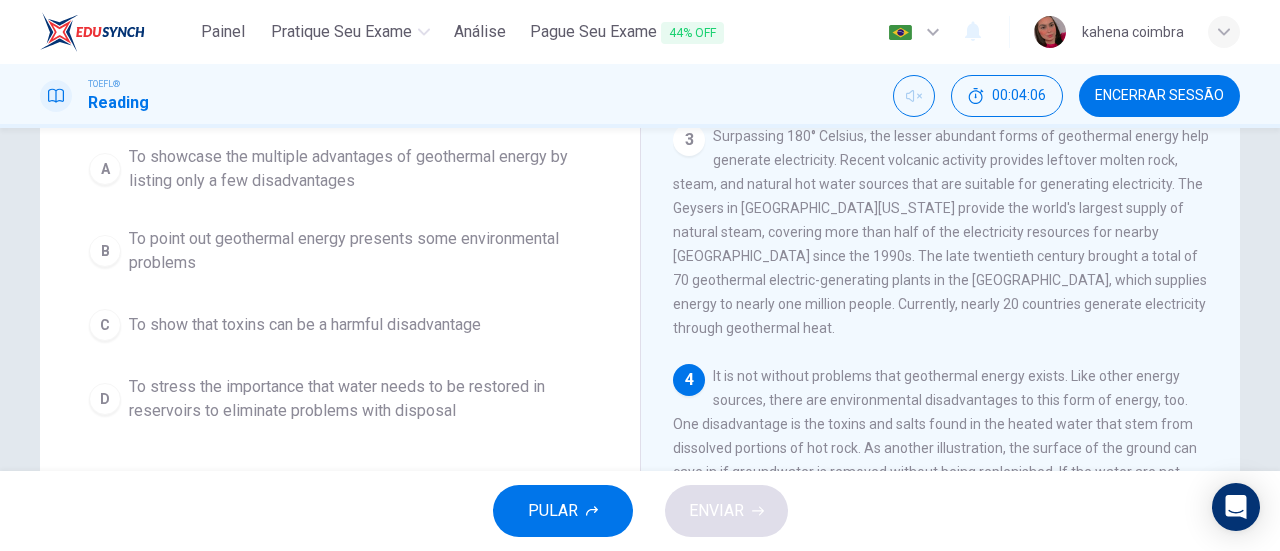 scroll, scrollTop: 660, scrollLeft: 0, axis: vertical 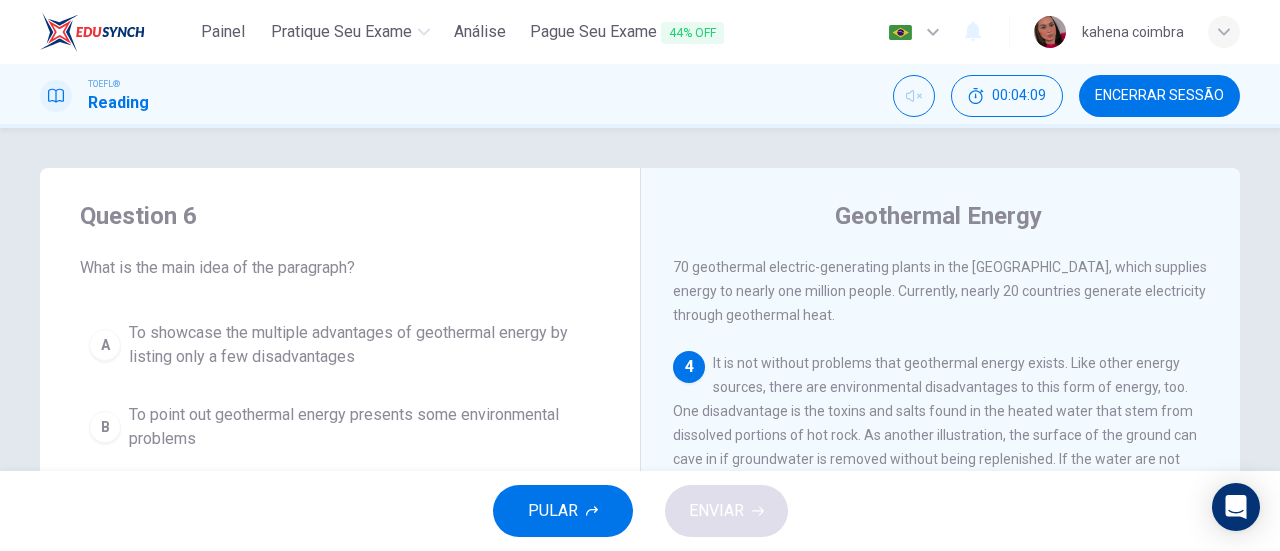 drag, startPoint x: 148, startPoint y: 267, endPoint x: 430, endPoint y: 267, distance: 282 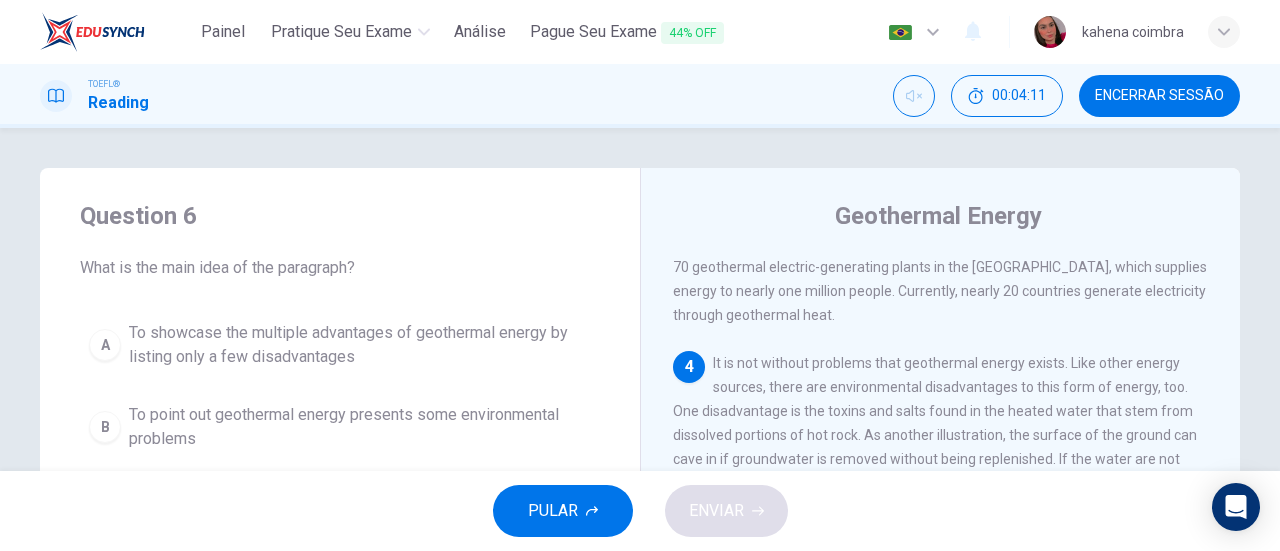 scroll, scrollTop: 679, scrollLeft: 0, axis: vertical 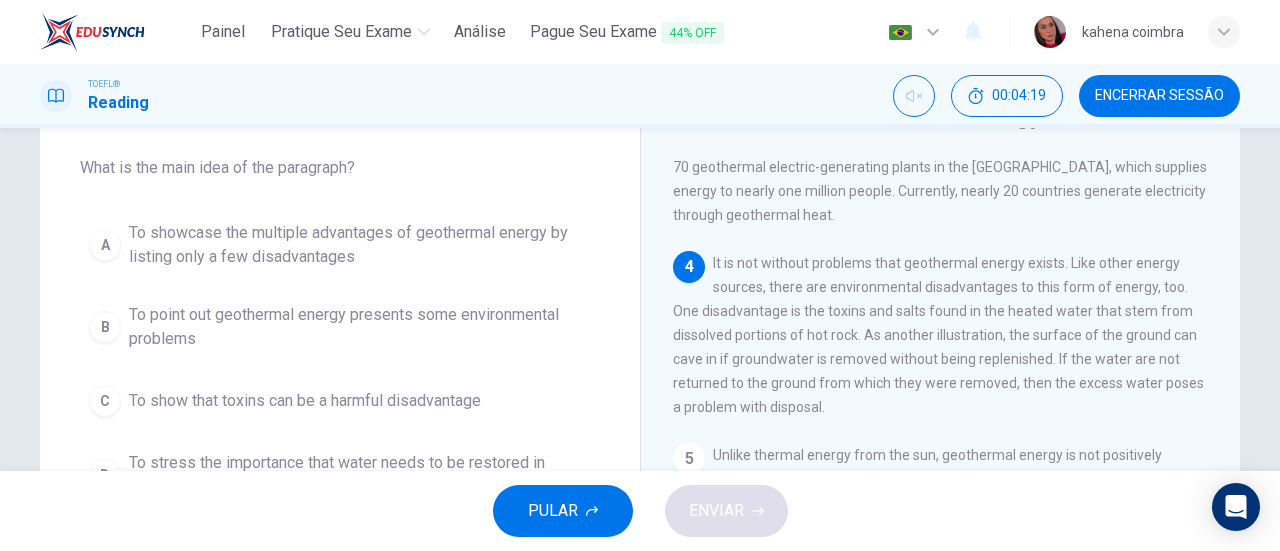 drag, startPoint x: 750, startPoint y: 279, endPoint x: 803, endPoint y: 281, distance: 53.037724 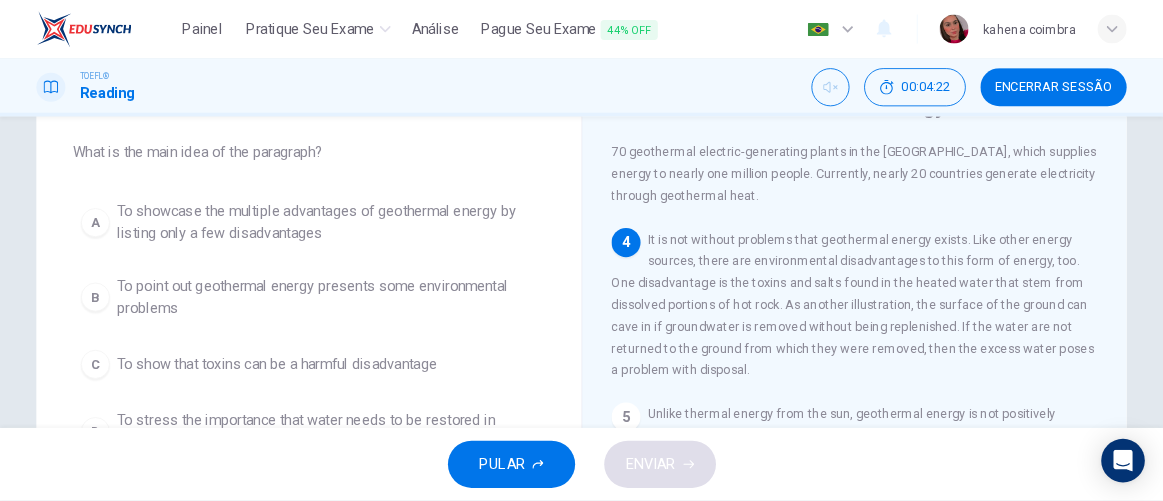 scroll, scrollTop: 99, scrollLeft: 0, axis: vertical 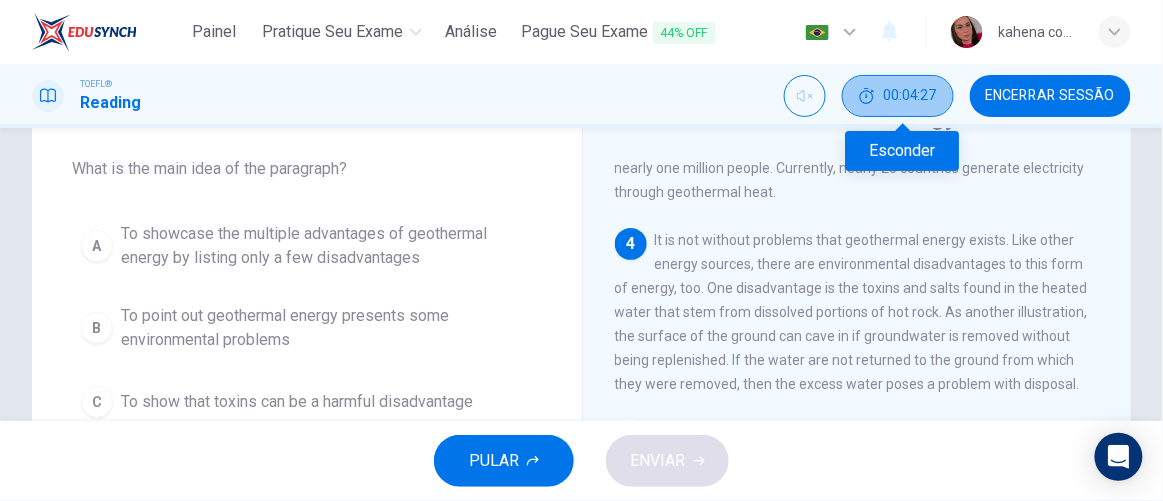 click on "00:04:27" at bounding box center [910, 96] 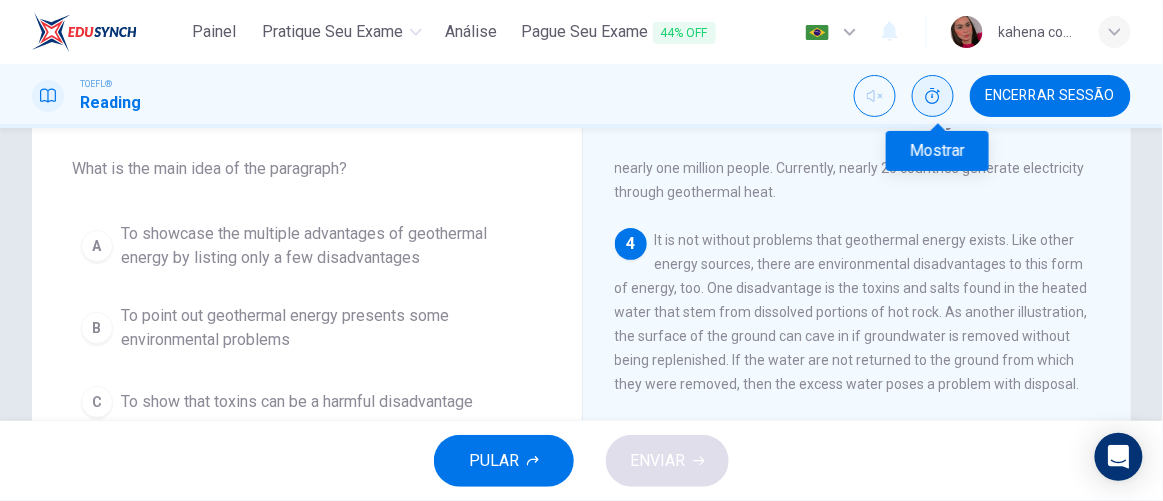 scroll, scrollTop: 190, scrollLeft: 0, axis: vertical 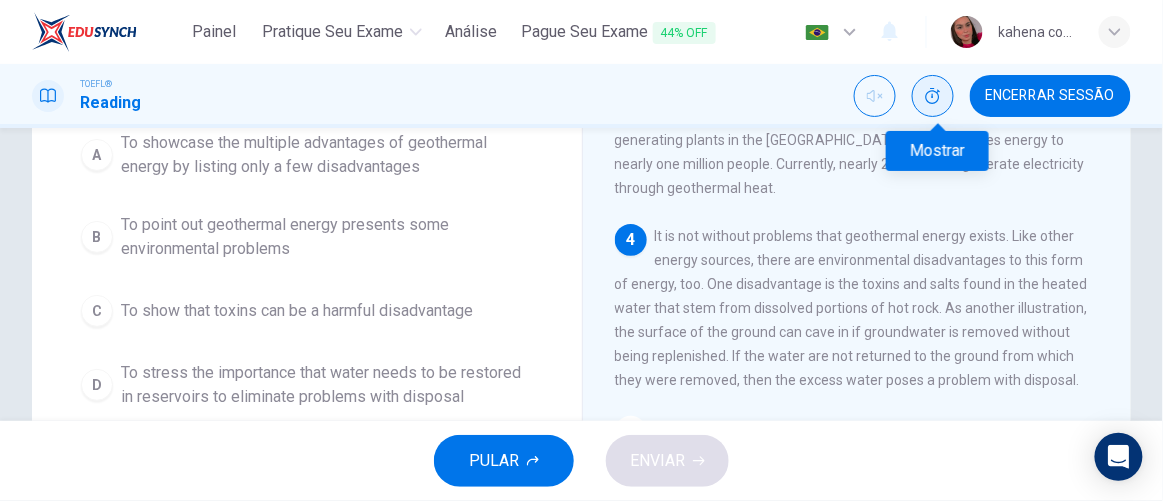 click on "To show that toxins can be a harmful disadvantage" at bounding box center (297, 311) 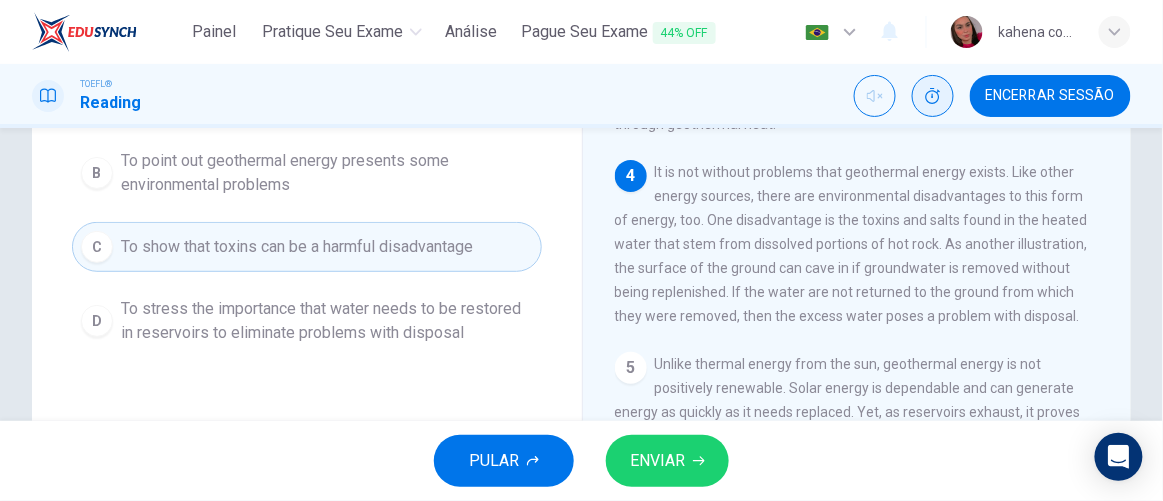 scroll, scrollTop: 281, scrollLeft: 0, axis: vertical 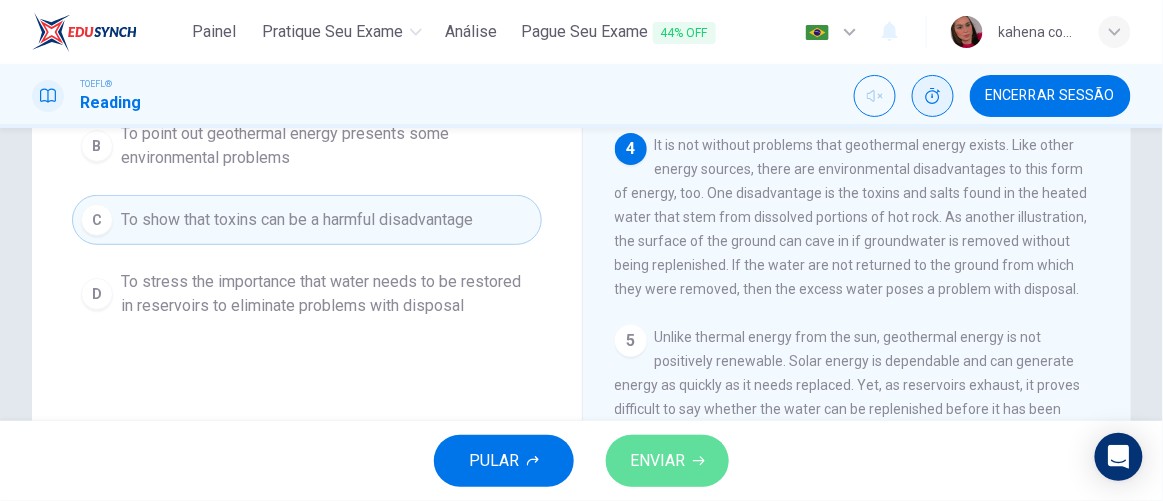 click on "ENVIAR" at bounding box center (667, 461) 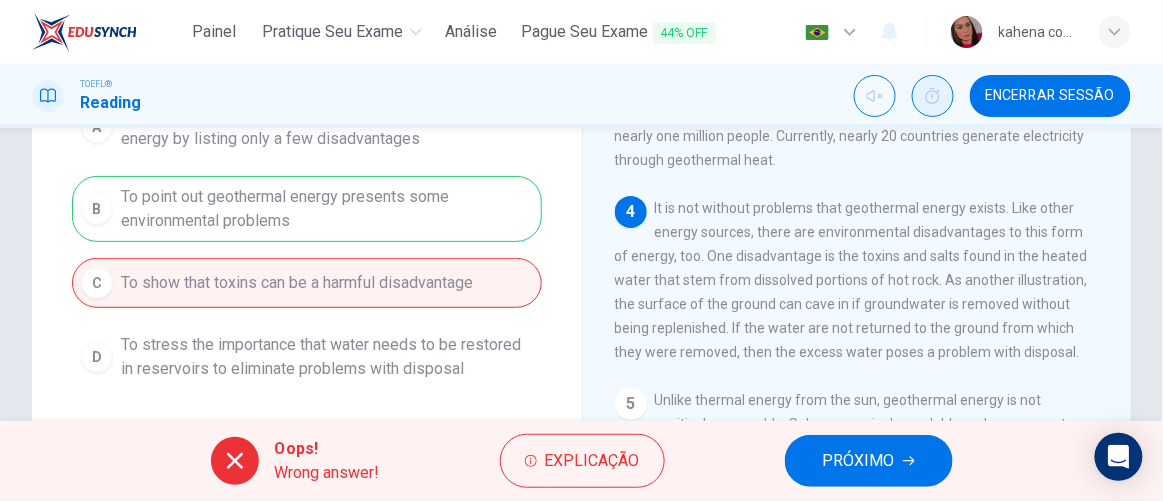 scroll, scrollTop: 190, scrollLeft: 0, axis: vertical 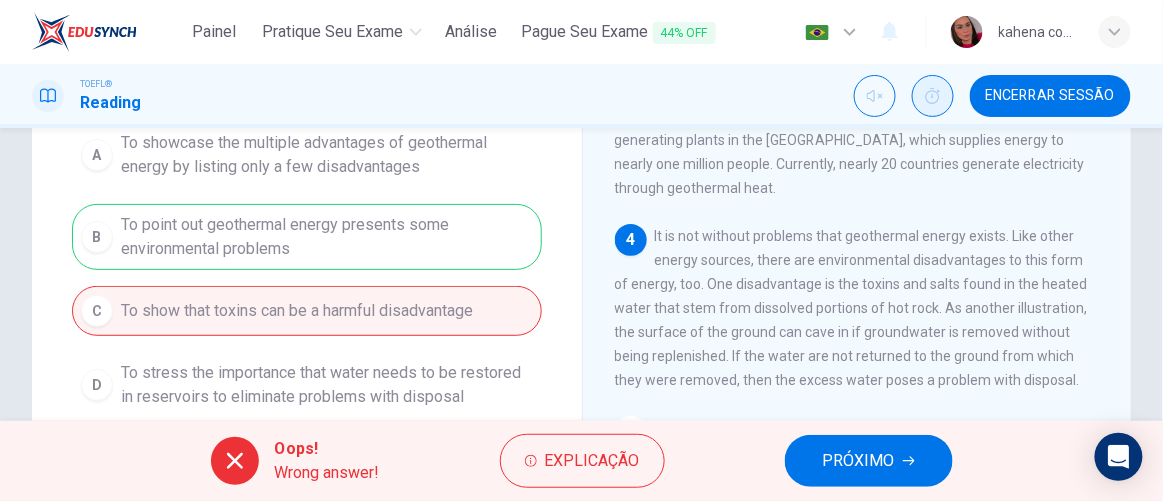 click on "PRÓXIMO" at bounding box center [859, 461] 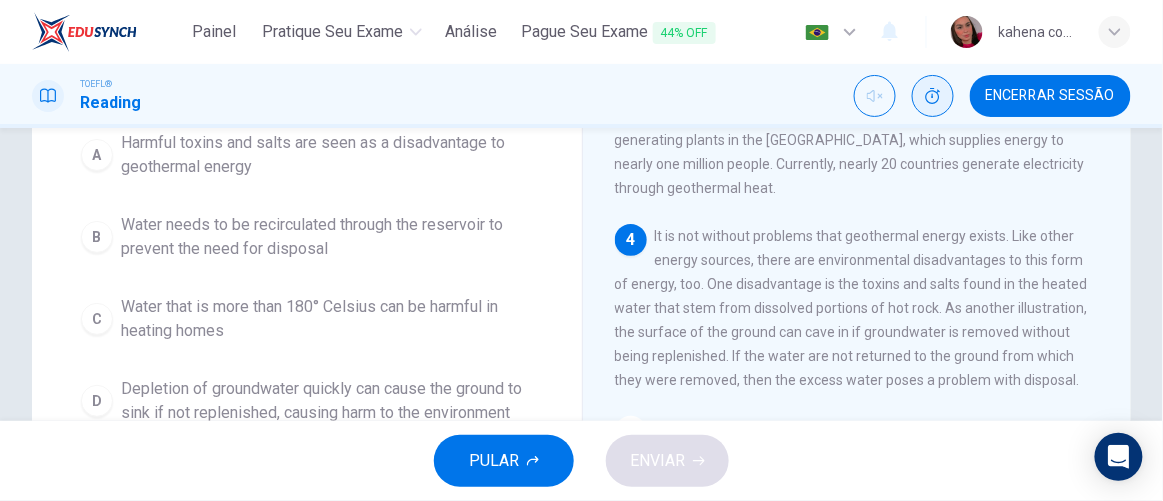 scroll, scrollTop: 725, scrollLeft: 0, axis: vertical 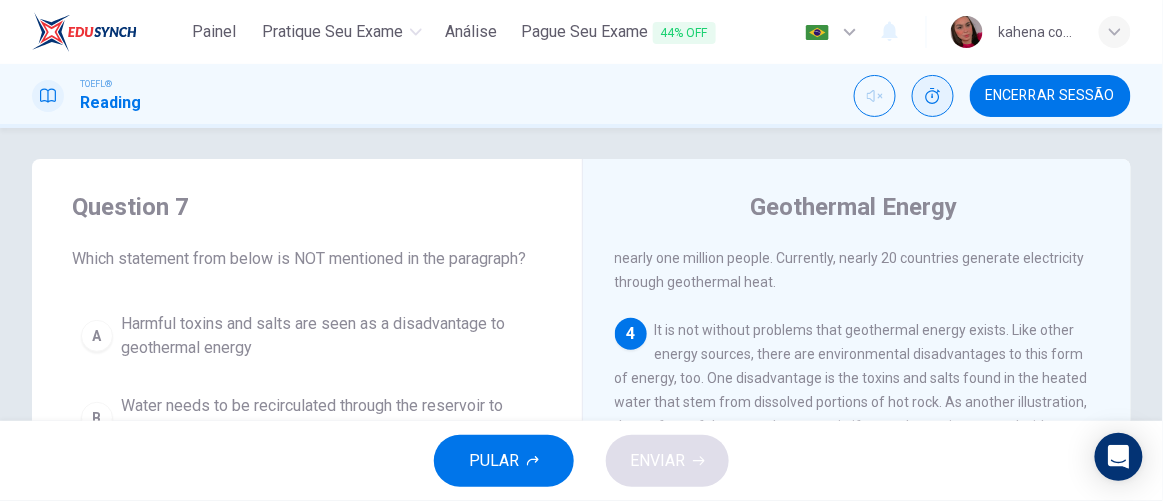 drag, startPoint x: 279, startPoint y: 257, endPoint x: 472, endPoint y: 261, distance: 193.04144 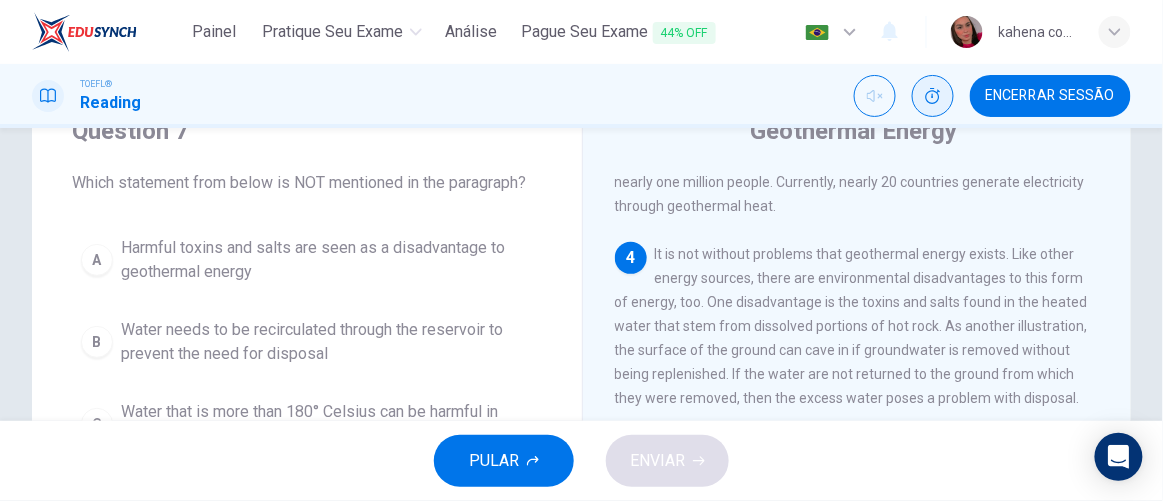 scroll, scrollTop: 190, scrollLeft: 0, axis: vertical 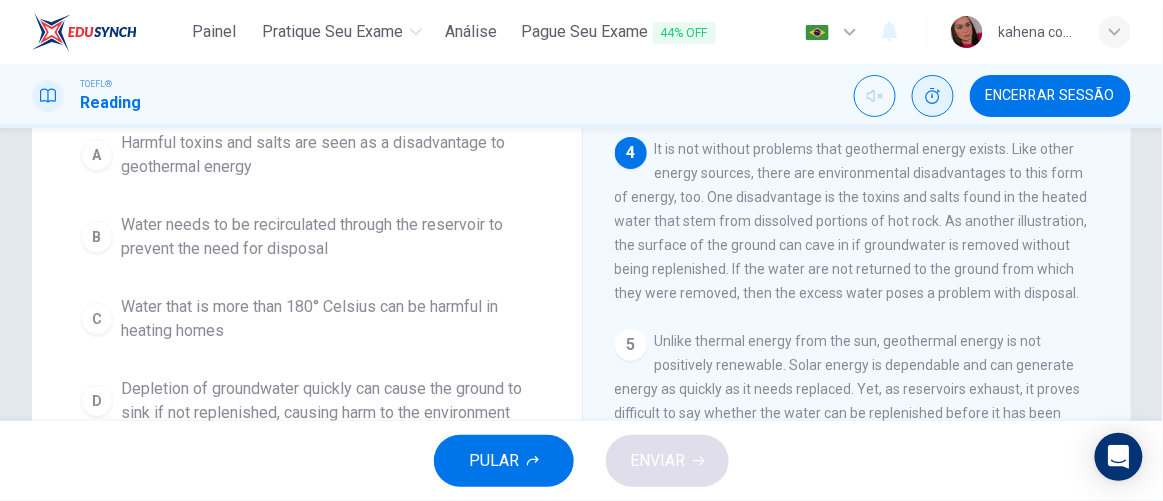 click on "Water that is more than 180° Celsius can be harmful in heating homes" at bounding box center (327, 319) 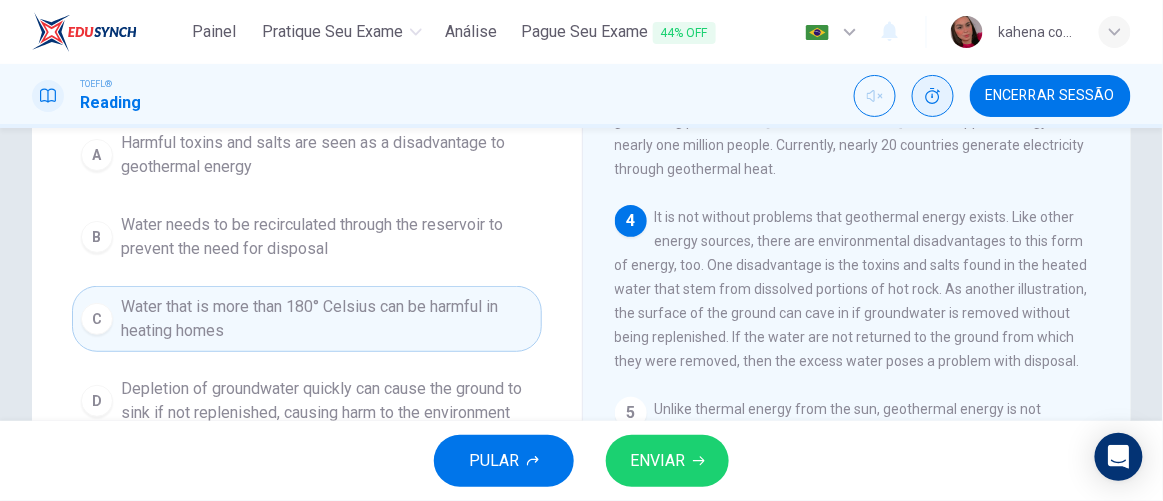 scroll, scrollTop: 634, scrollLeft: 0, axis: vertical 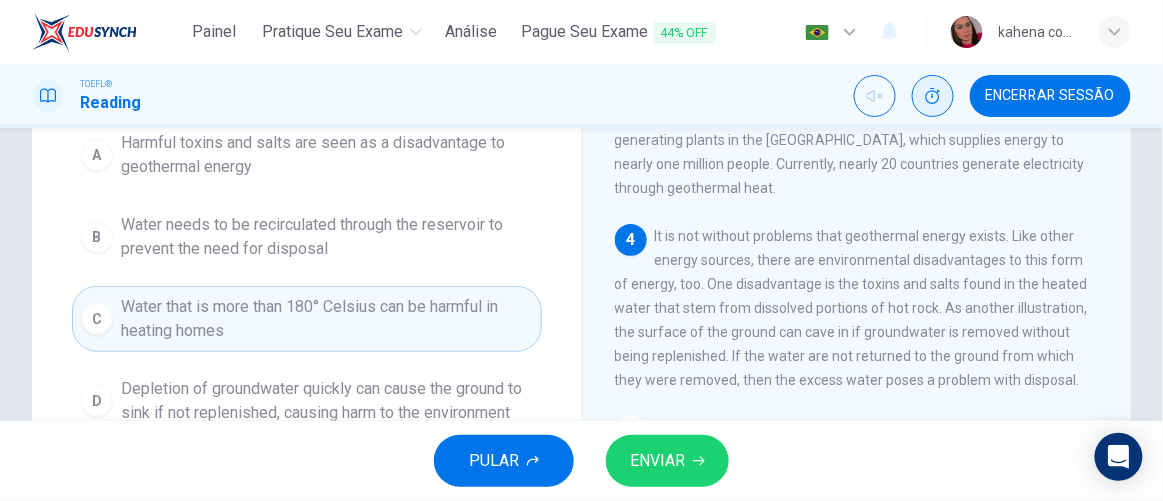 click on "ENVIAR" at bounding box center (657, 461) 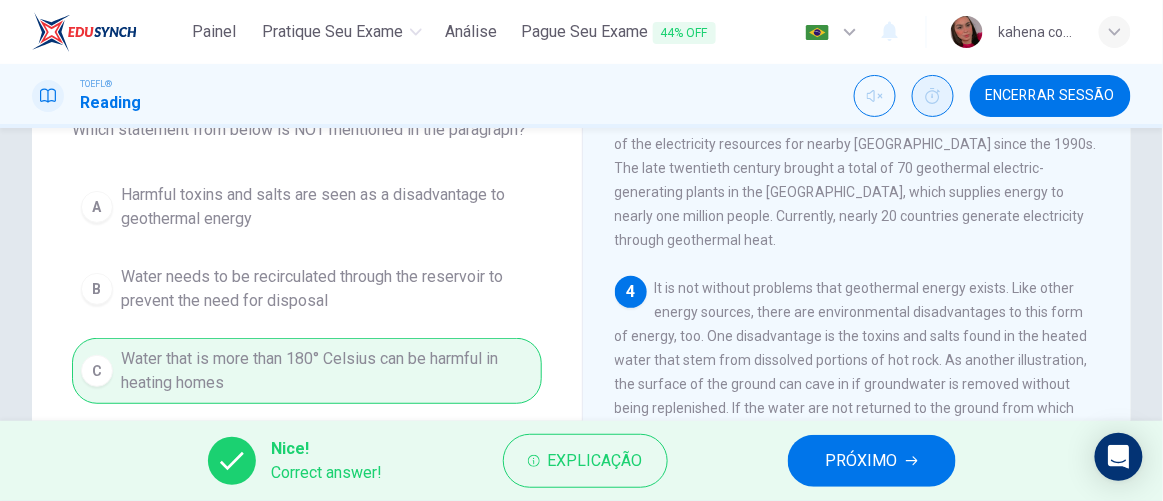 scroll, scrollTop: 281, scrollLeft: 0, axis: vertical 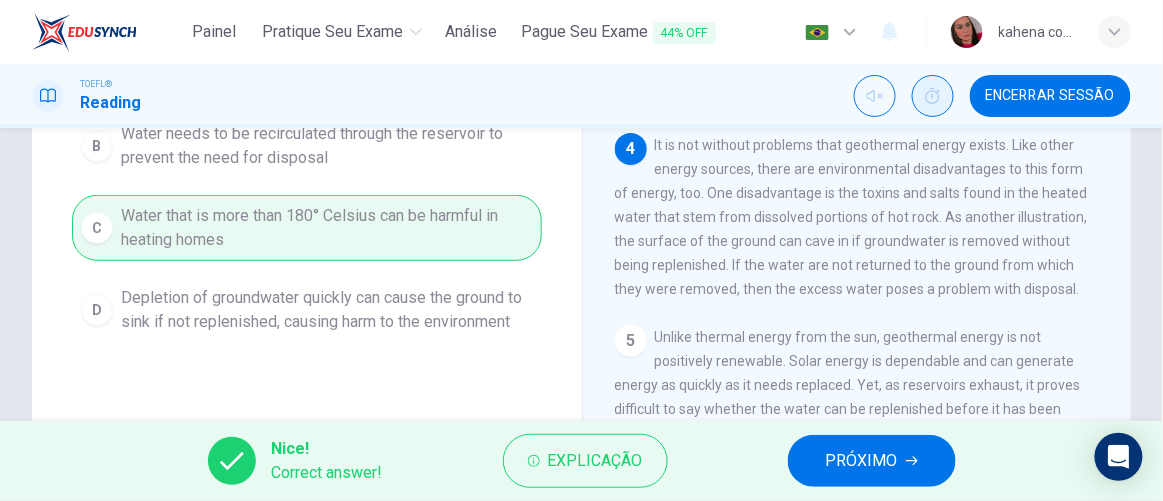 drag, startPoint x: 664, startPoint y: 137, endPoint x: 834, endPoint y: 243, distance: 200.3397 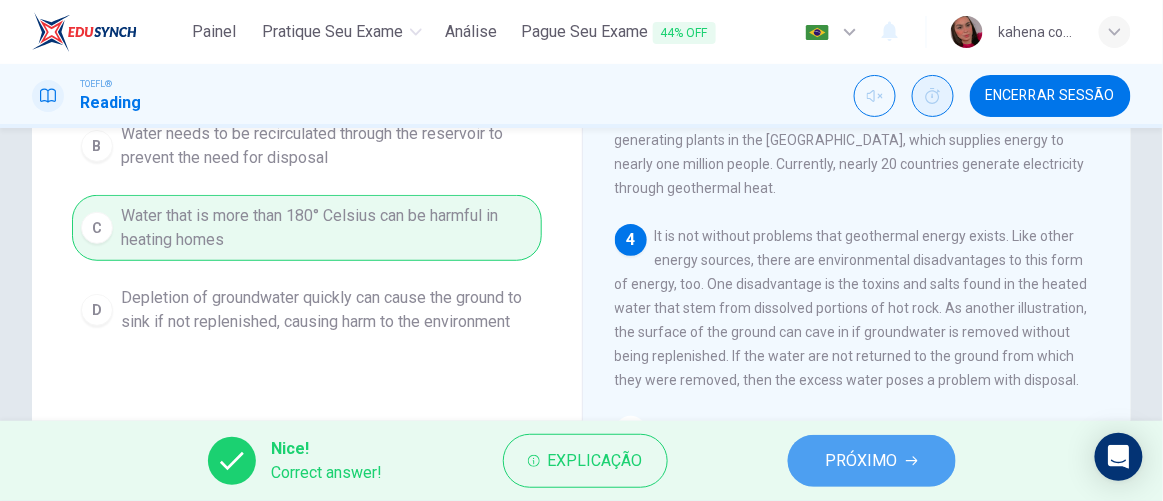 click on "PRÓXIMO" at bounding box center (862, 461) 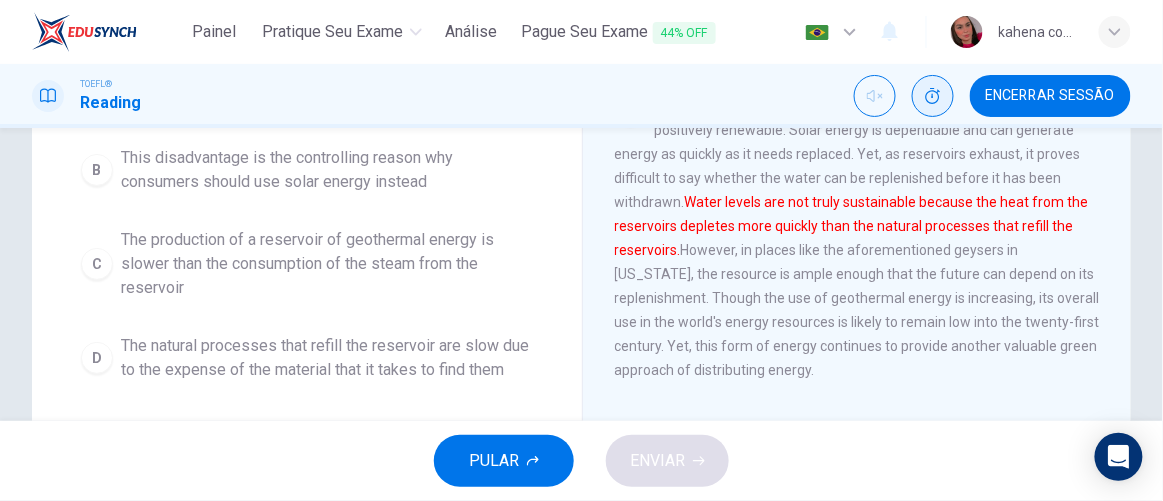 scroll, scrollTop: 543, scrollLeft: 0, axis: vertical 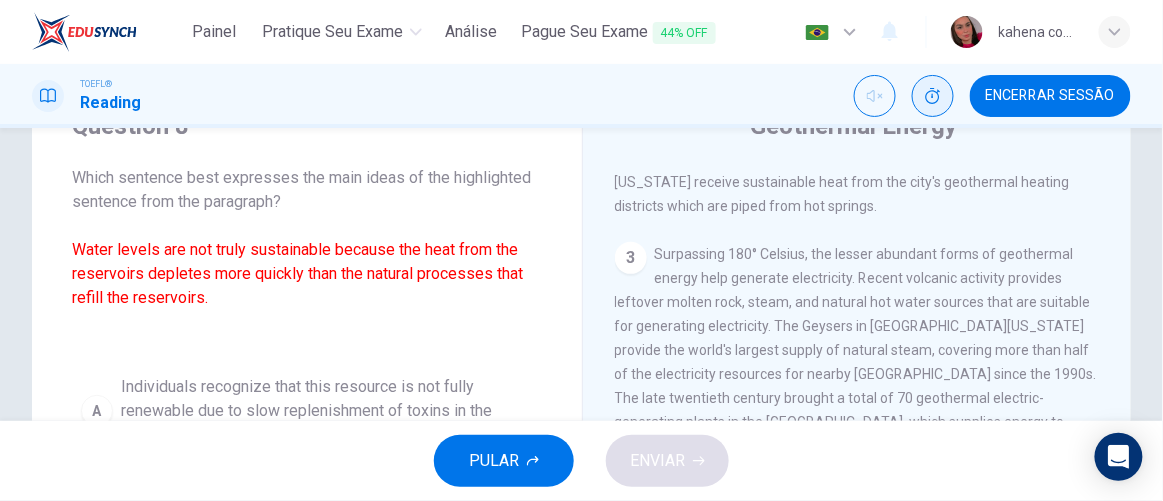 drag, startPoint x: 84, startPoint y: 241, endPoint x: 370, endPoint y: 245, distance: 286.02798 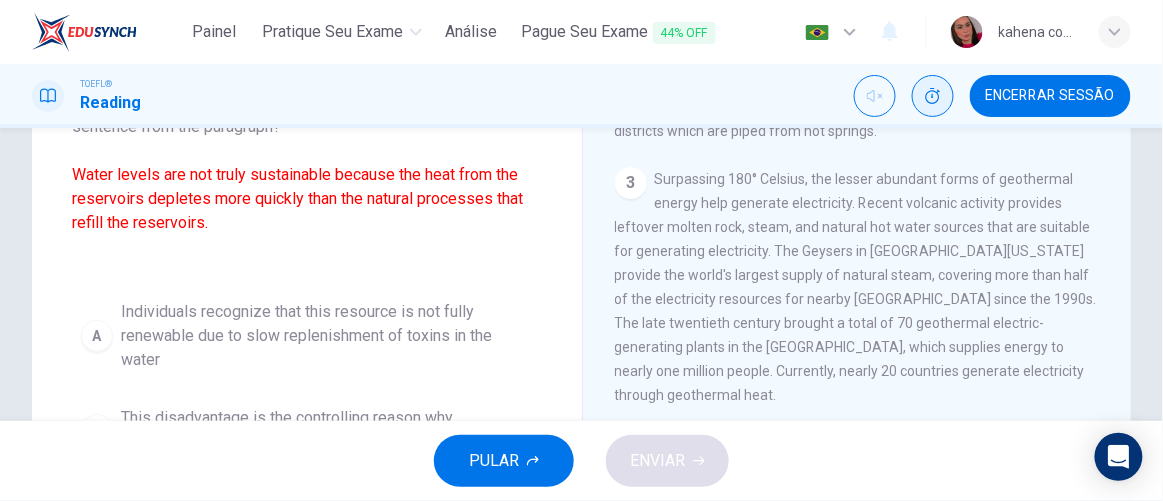 scroll, scrollTop: 90, scrollLeft: 0, axis: vertical 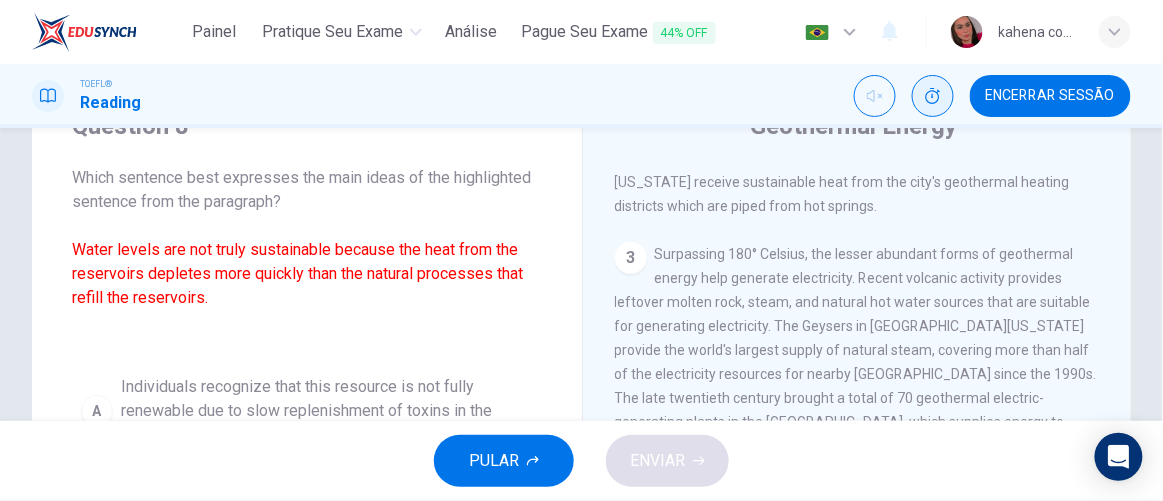 drag, startPoint x: 66, startPoint y: 240, endPoint x: 141, endPoint y: 245, distance: 75.16648 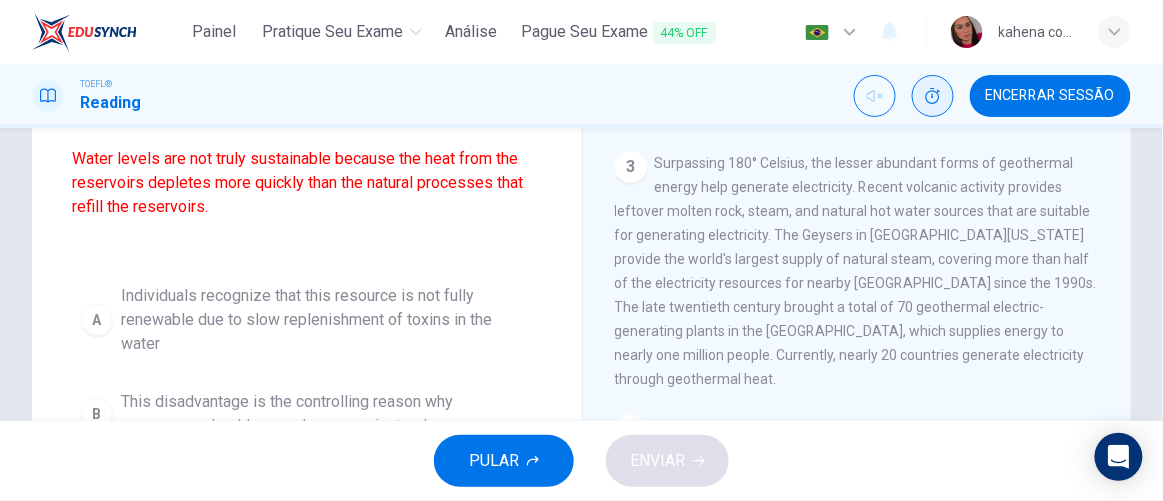 drag, startPoint x: 97, startPoint y: 151, endPoint x: 293, endPoint y: 156, distance: 196.06377 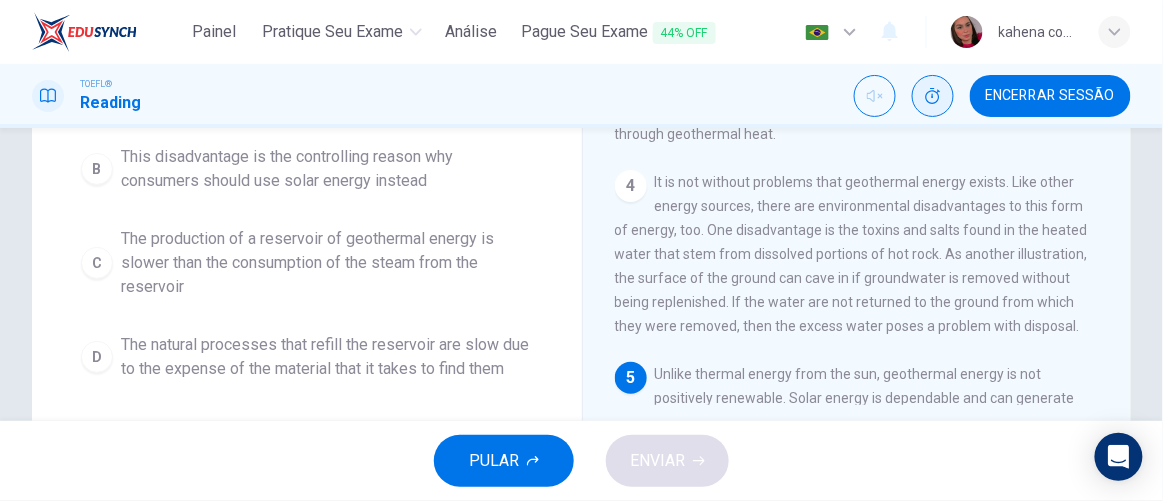 scroll, scrollTop: 454, scrollLeft: 0, axis: vertical 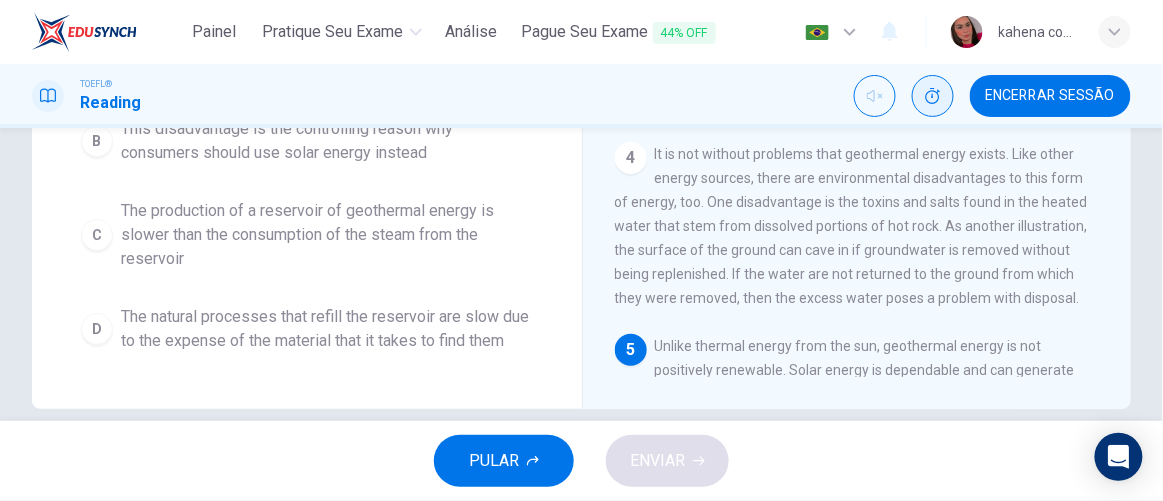 click on "The production of a reservoir of geothermal energy is slower than the consumption of the steam from the reservoir" at bounding box center (327, 235) 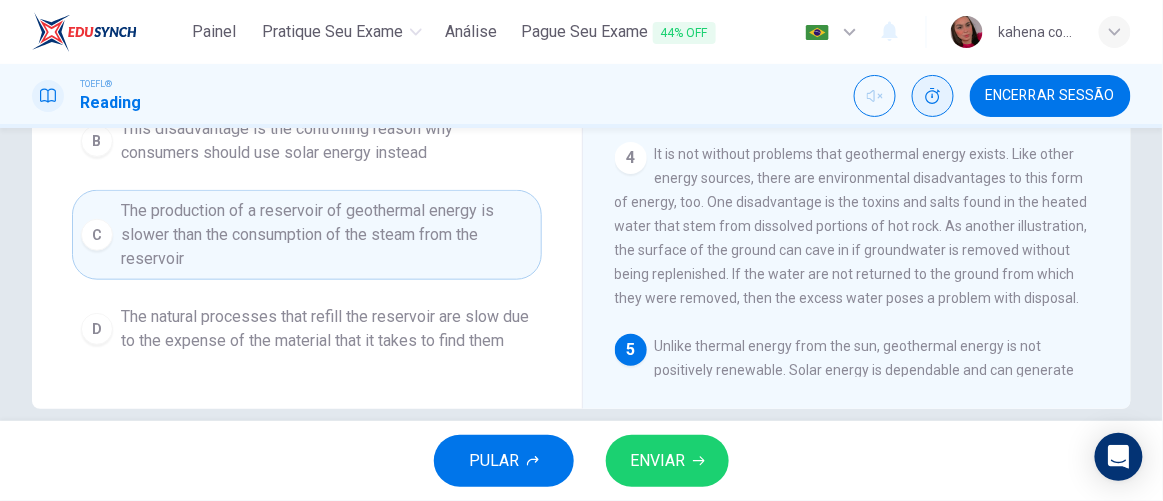 click on "ENVIAR" at bounding box center [667, 461] 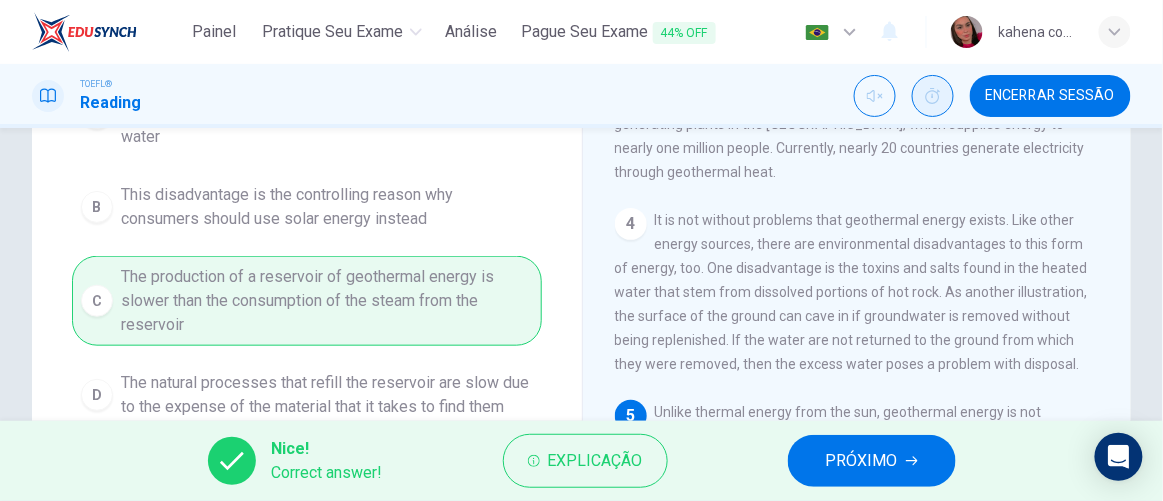 scroll, scrollTop: 363, scrollLeft: 0, axis: vertical 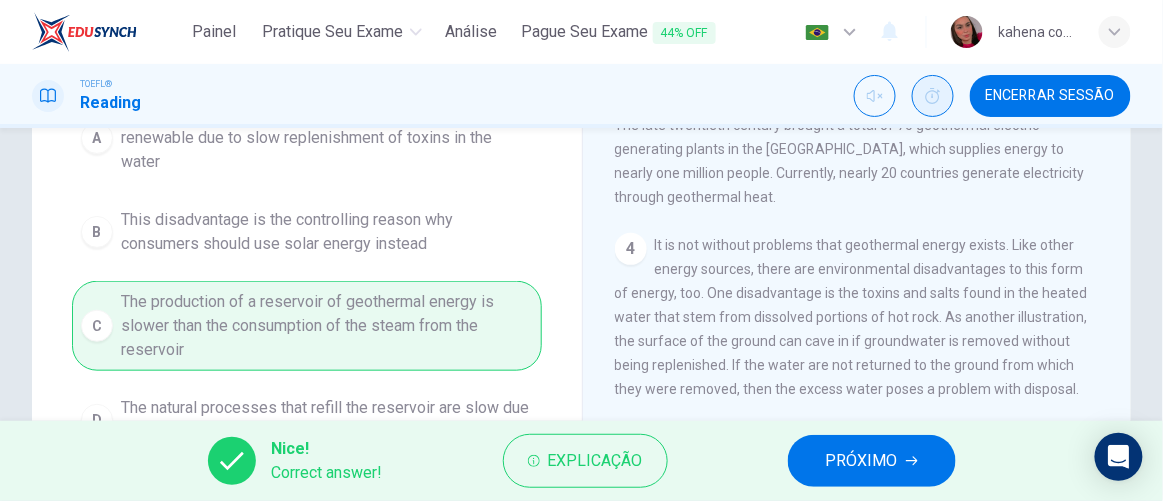 click on "PRÓXIMO" at bounding box center (872, 461) 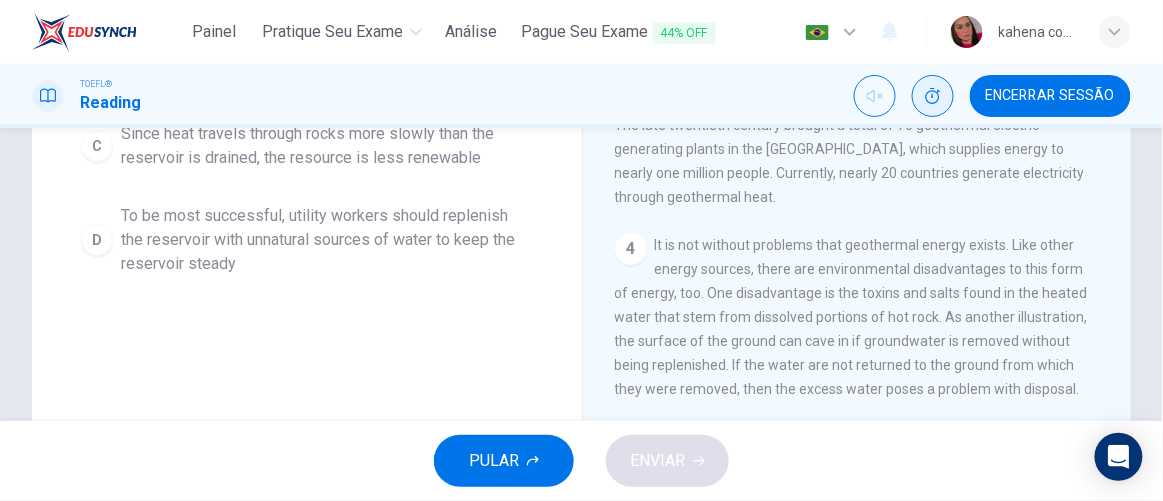 scroll, scrollTop: 219, scrollLeft: 0, axis: vertical 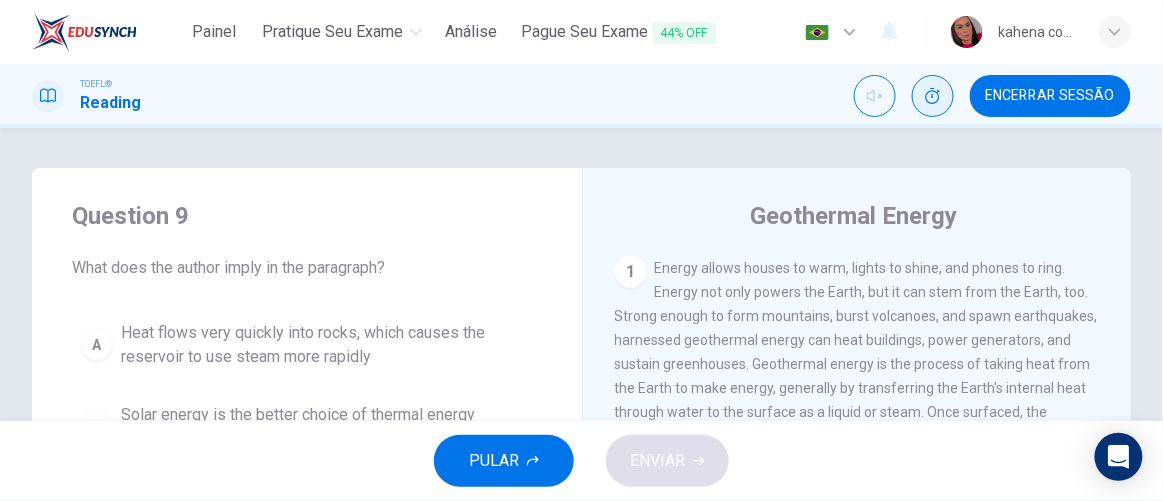 drag, startPoint x: 99, startPoint y: 266, endPoint x: 258, endPoint y: 264, distance: 159.01257 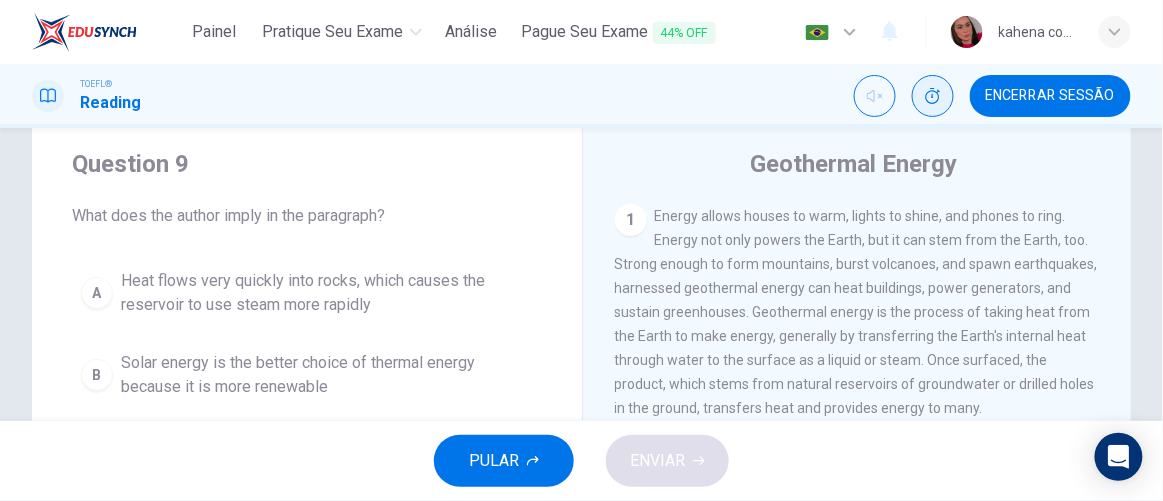 scroll, scrollTop: 90, scrollLeft: 0, axis: vertical 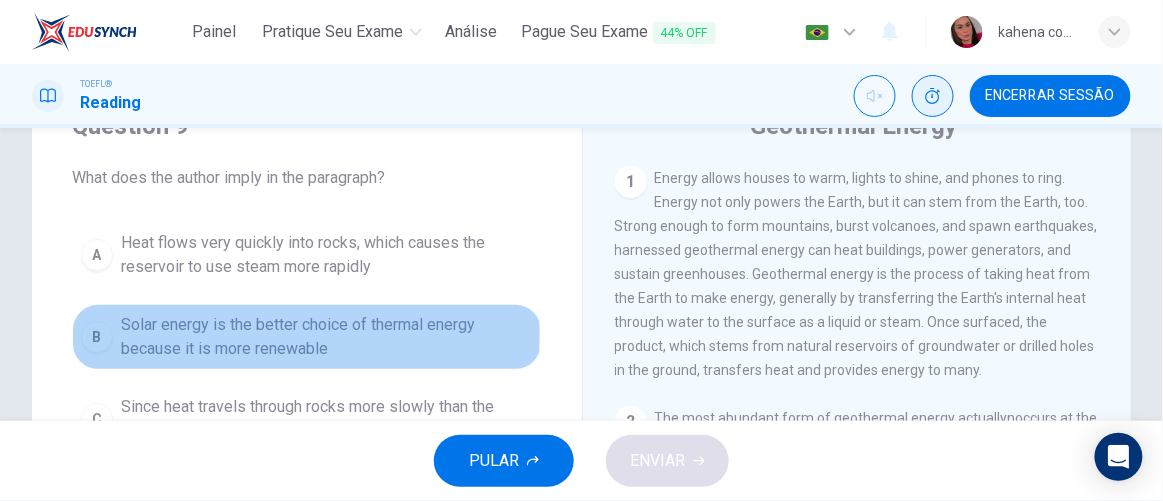 click on "Solar energy is the better choice of thermal energy because it is more renewable" at bounding box center [327, 337] 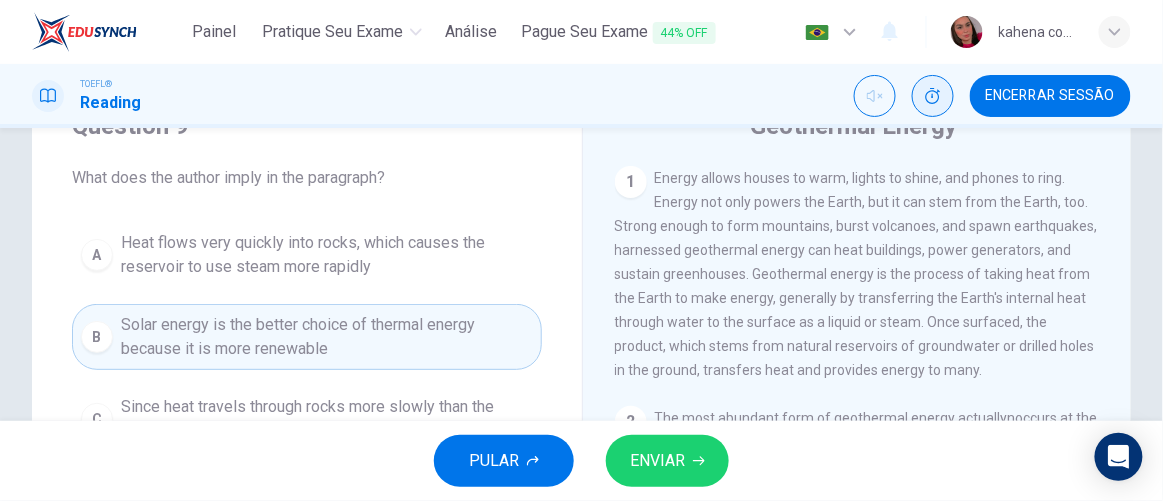 click on "ENVIAR" at bounding box center (657, 461) 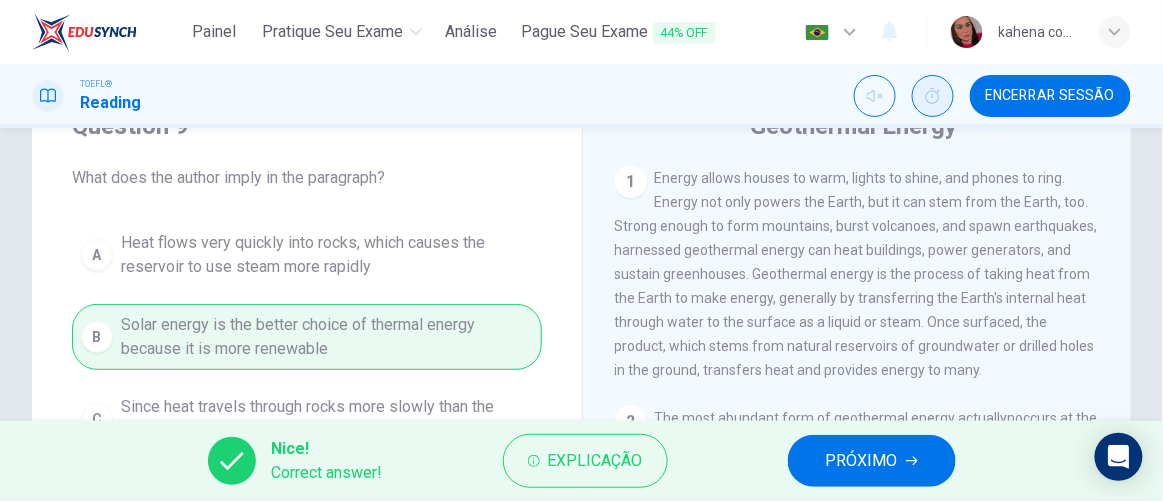click on "PRÓXIMO" at bounding box center [862, 461] 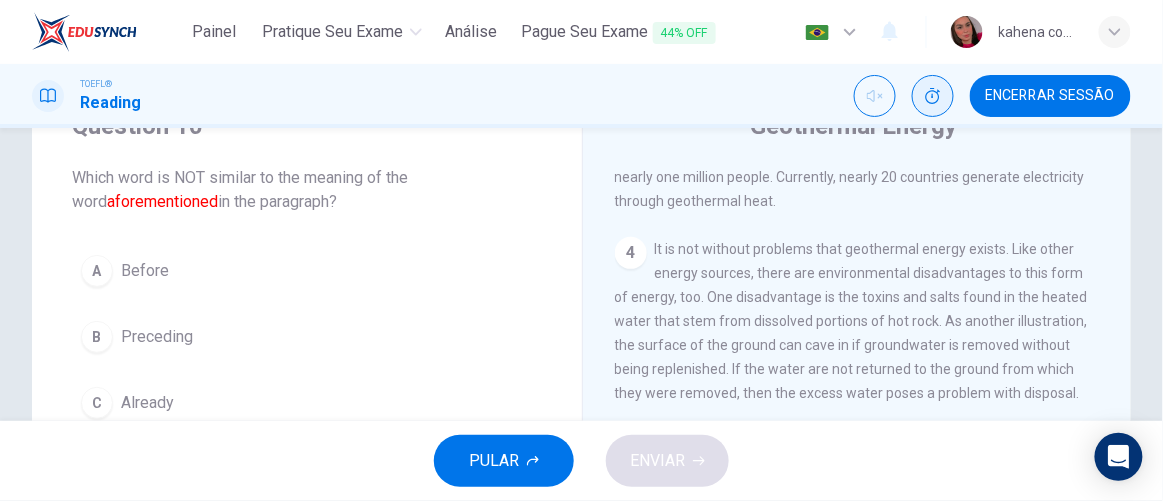 scroll, scrollTop: 725, scrollLeft: 0, axis: vertical 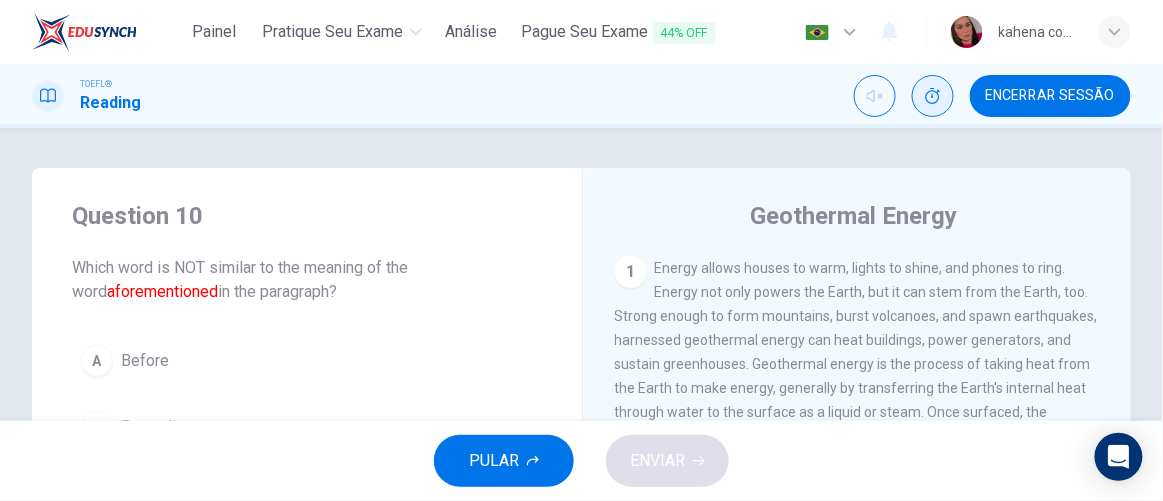 drag, startPoint x: 360, startPoint y: 269, endPoint x: 406, endPoint y: 270, distance: 46.010868 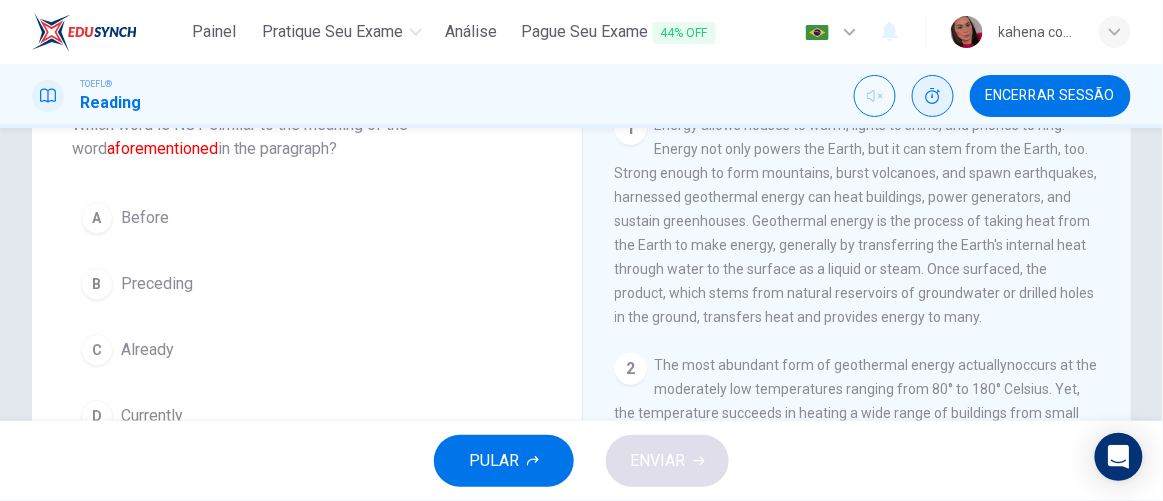 scroll, scrollTop: 181, scrollLeft: 0, axis: vertical 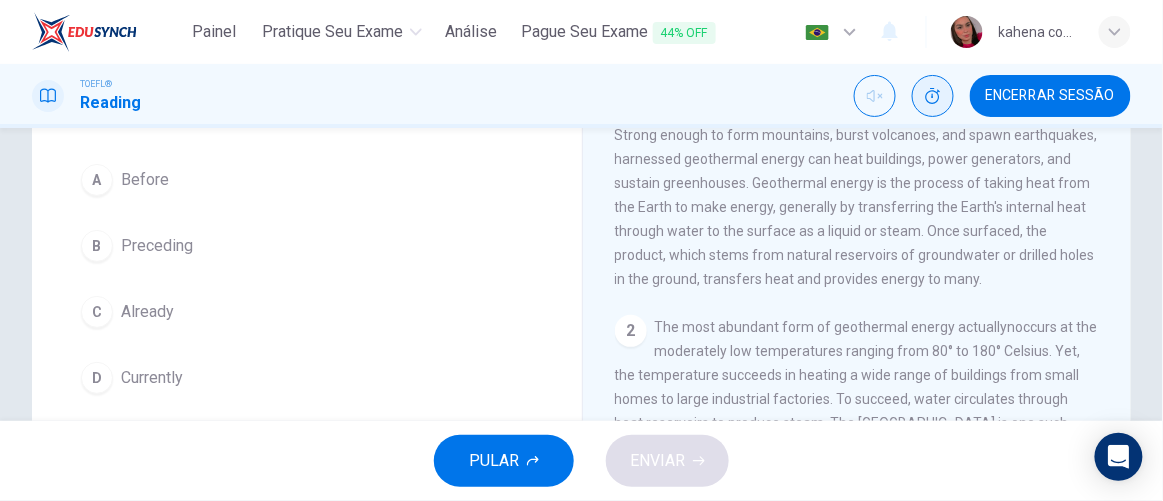click on "A" at bounding box center (97, 180) 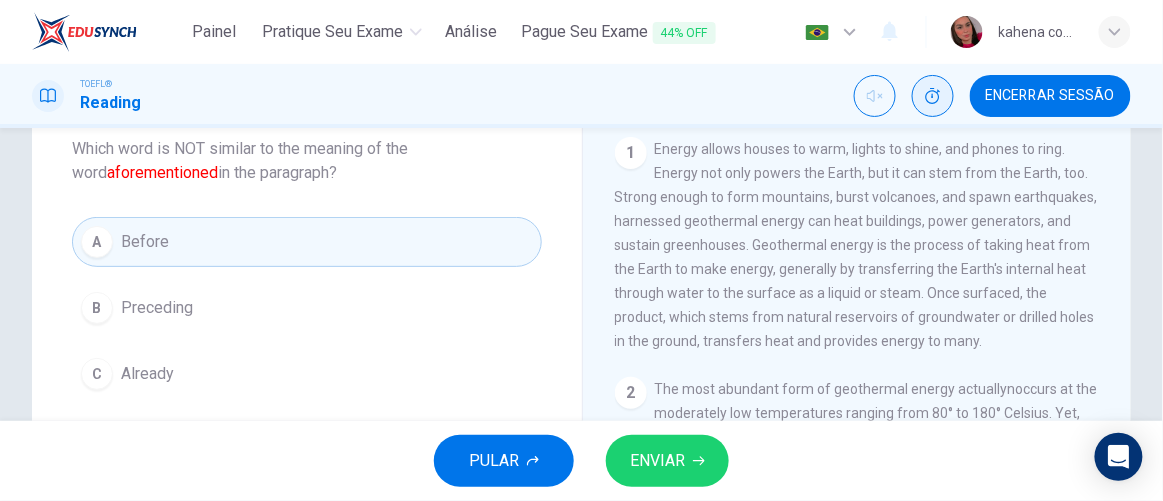 scroll, scrollTop: 90, scrollLeft: 0, axis: vertical 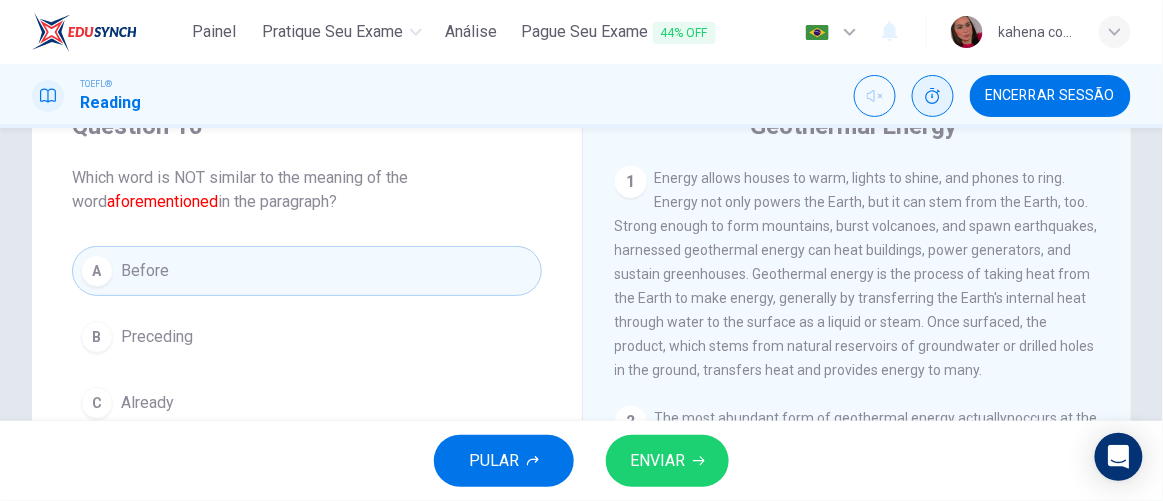 click on "ENVIAR" at bounding box center (657, 461) 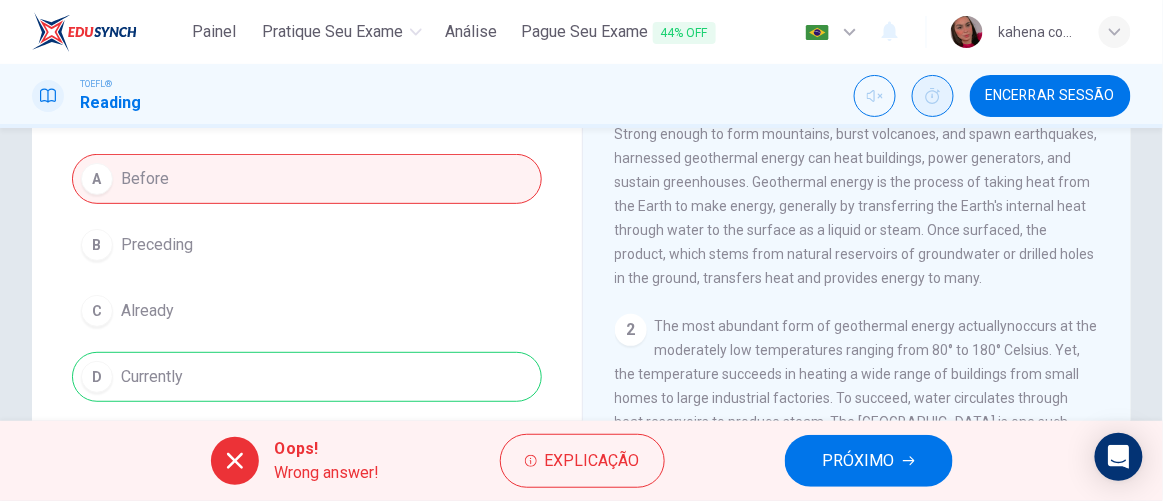 scroll, scrollTop: 272, scrollLeft: 0, axis: vertical 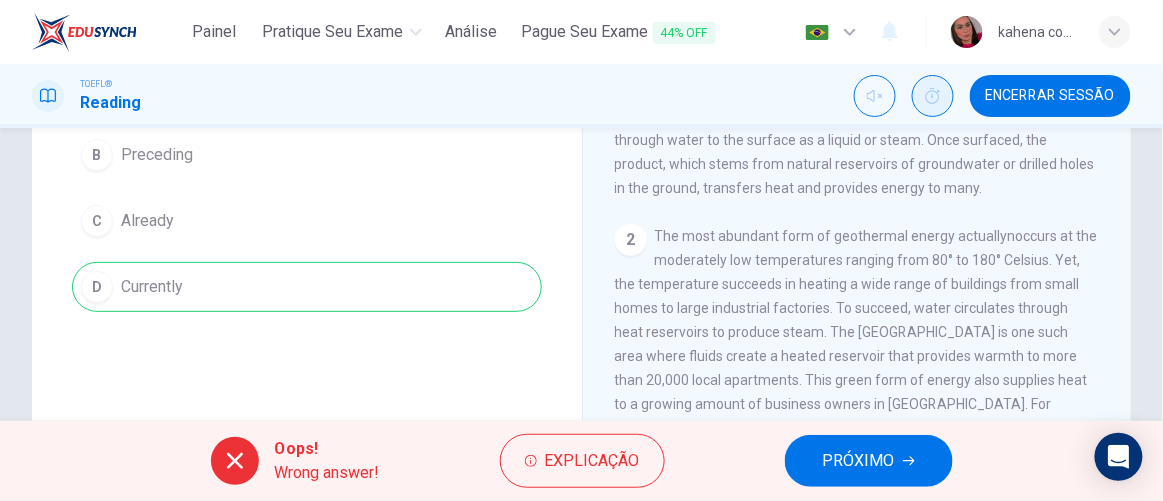 drag, startPoint x: 128, startPoint y: 285, endPoint x: 321, endPoint y: 290, distance: 193.06476 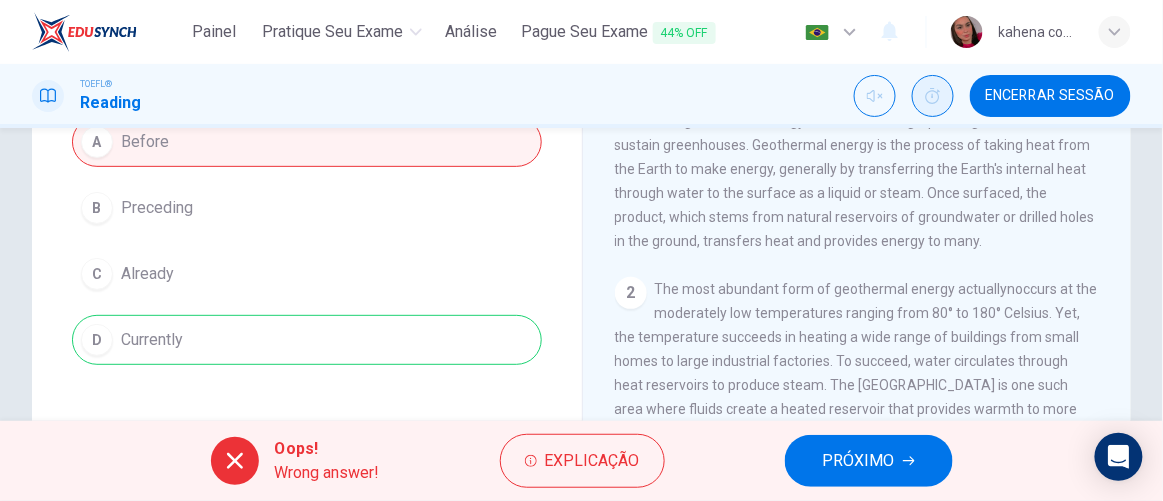 scroll, scrollTop: 181, scrollLeft: 0, axis: vertical 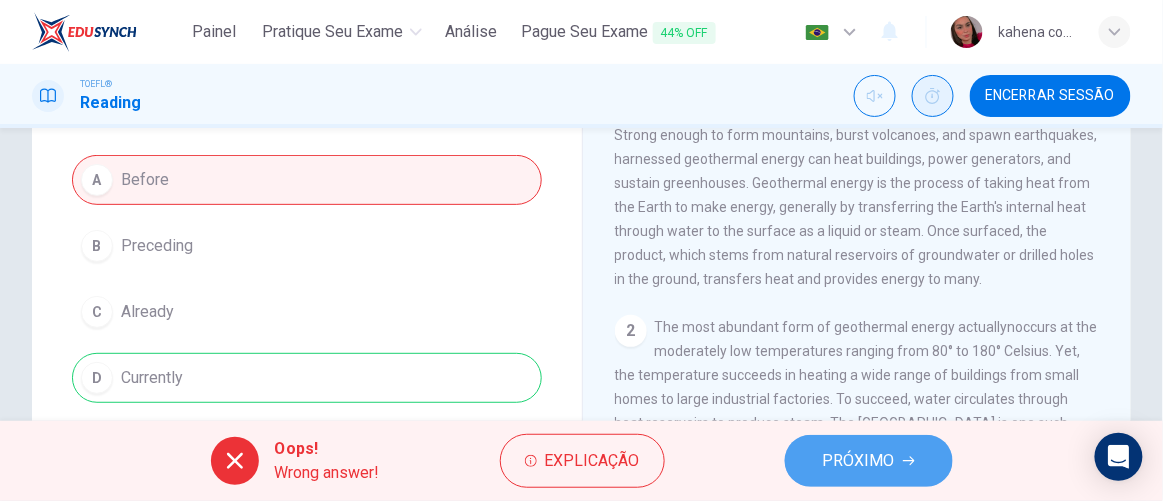 click on "PRÓXIMO" at bounding box center [859, 461] 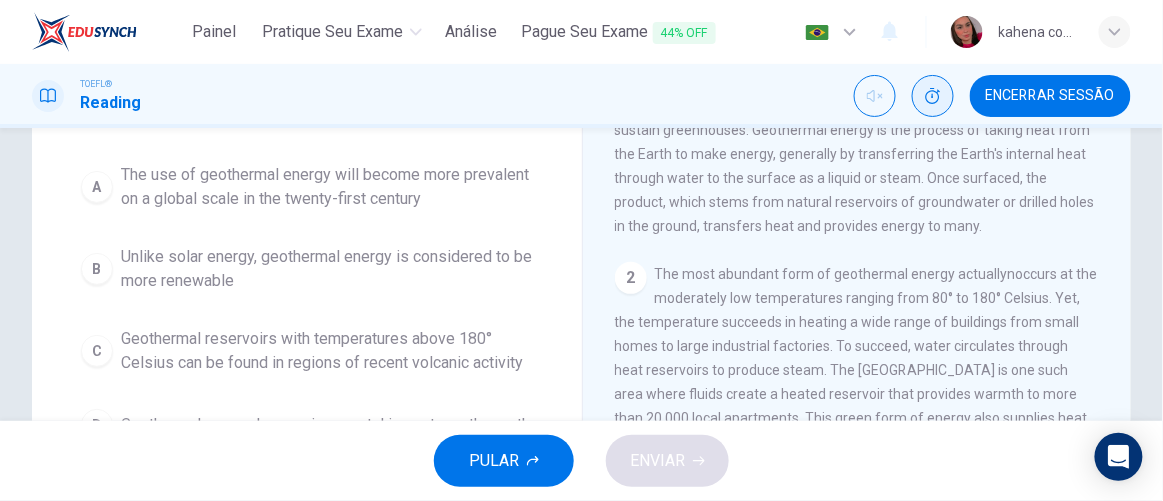 scroll, scrollTop: 0, scrollLeft: 0, axis: both 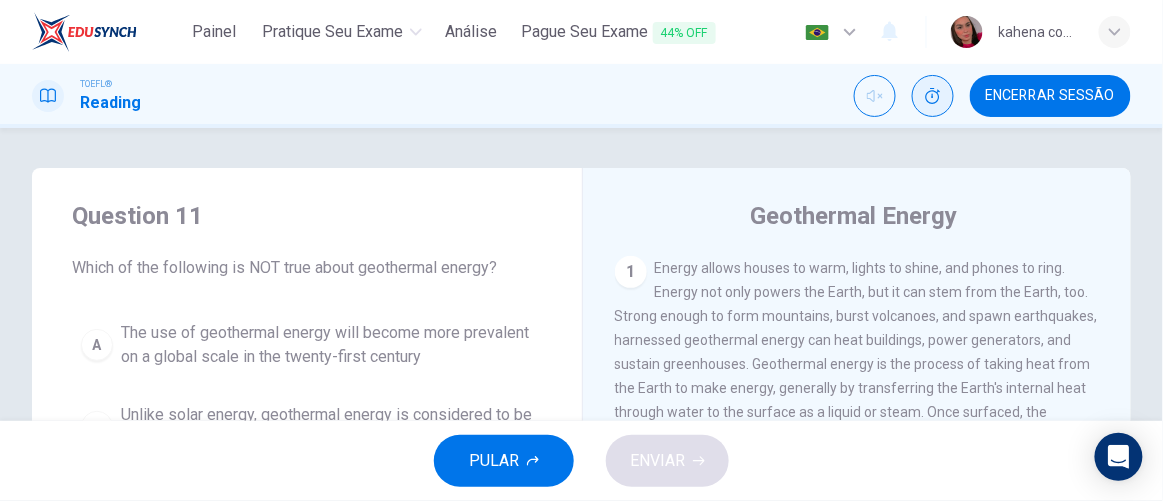 drag, startPoint x: 129, startPoint y: 259, endPoint x: 298, endPoint y: 267, distance: 169.18924 